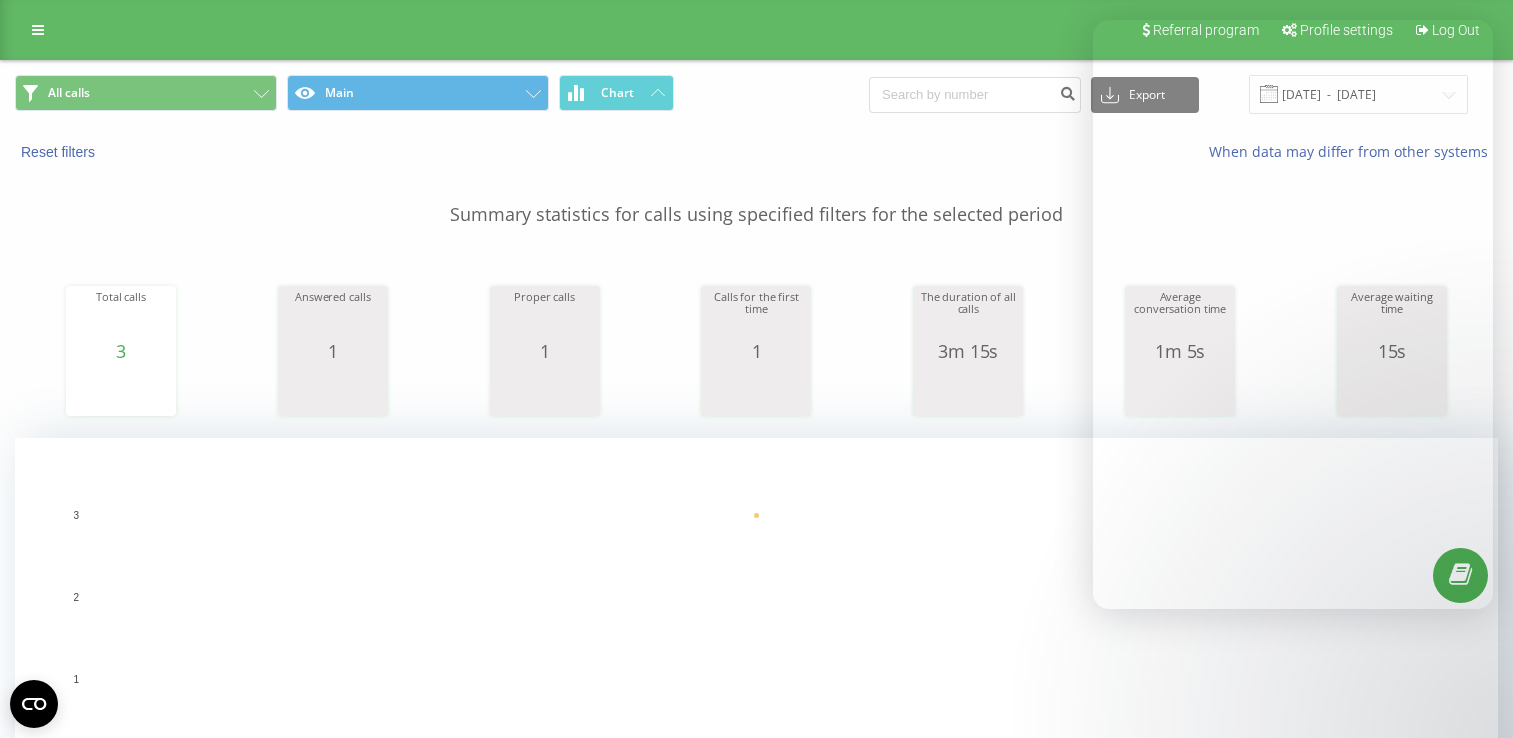 scroll, scrollTop: 744, scrollLeft: 0, axis: vertical 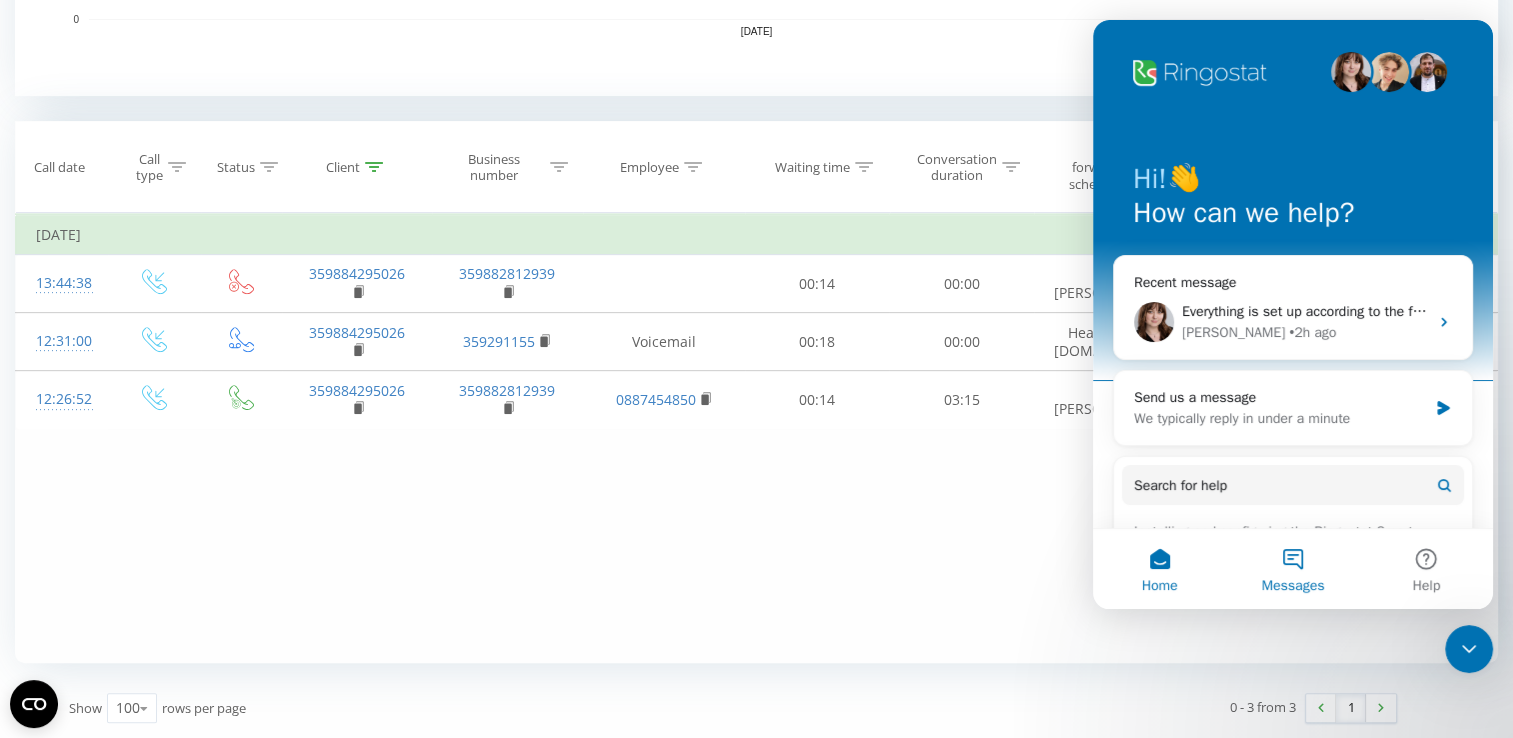 click on "Messages" at bounding box center [1292, 569] 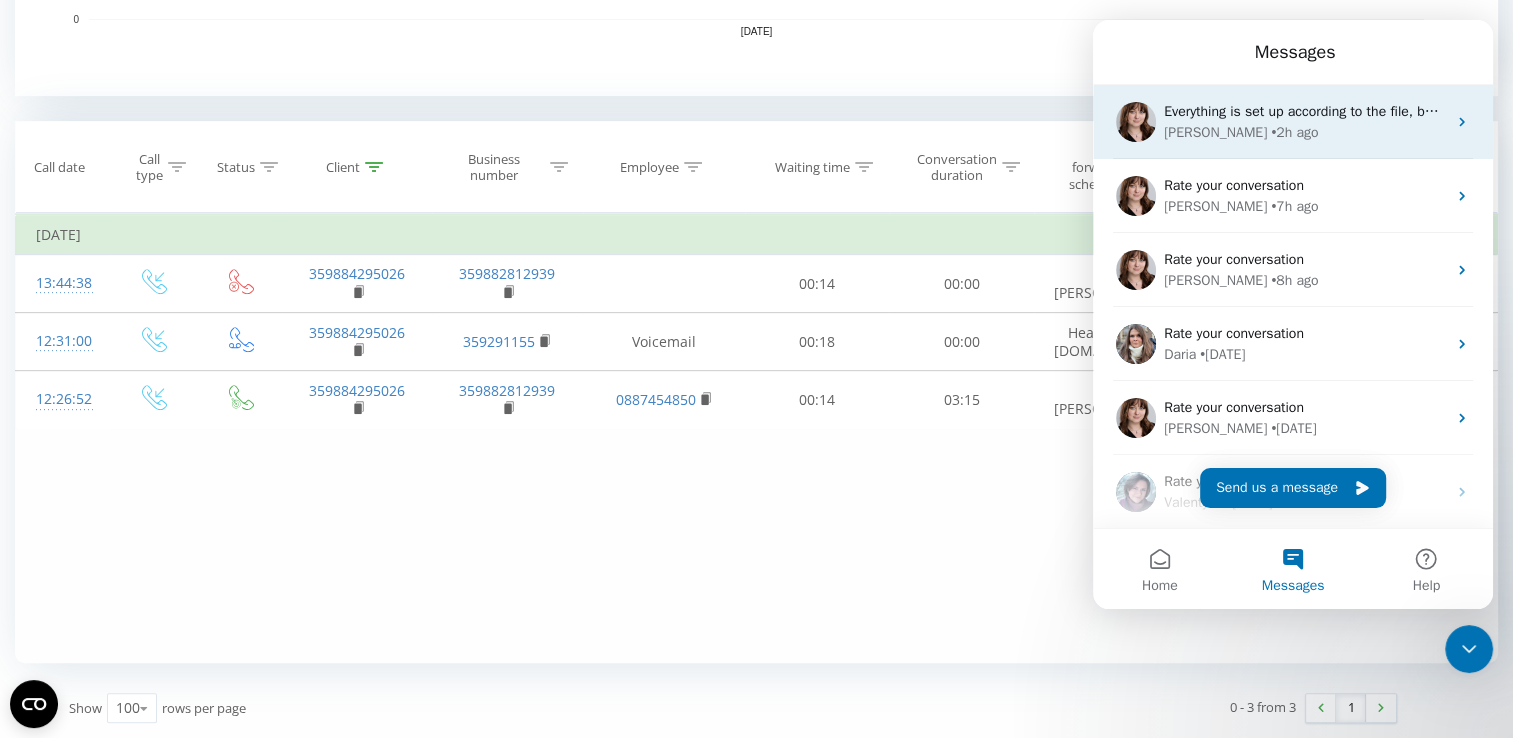 click on "Everything is set up according to the file, but what exactly is not?" at bounding box center (1363, 111) 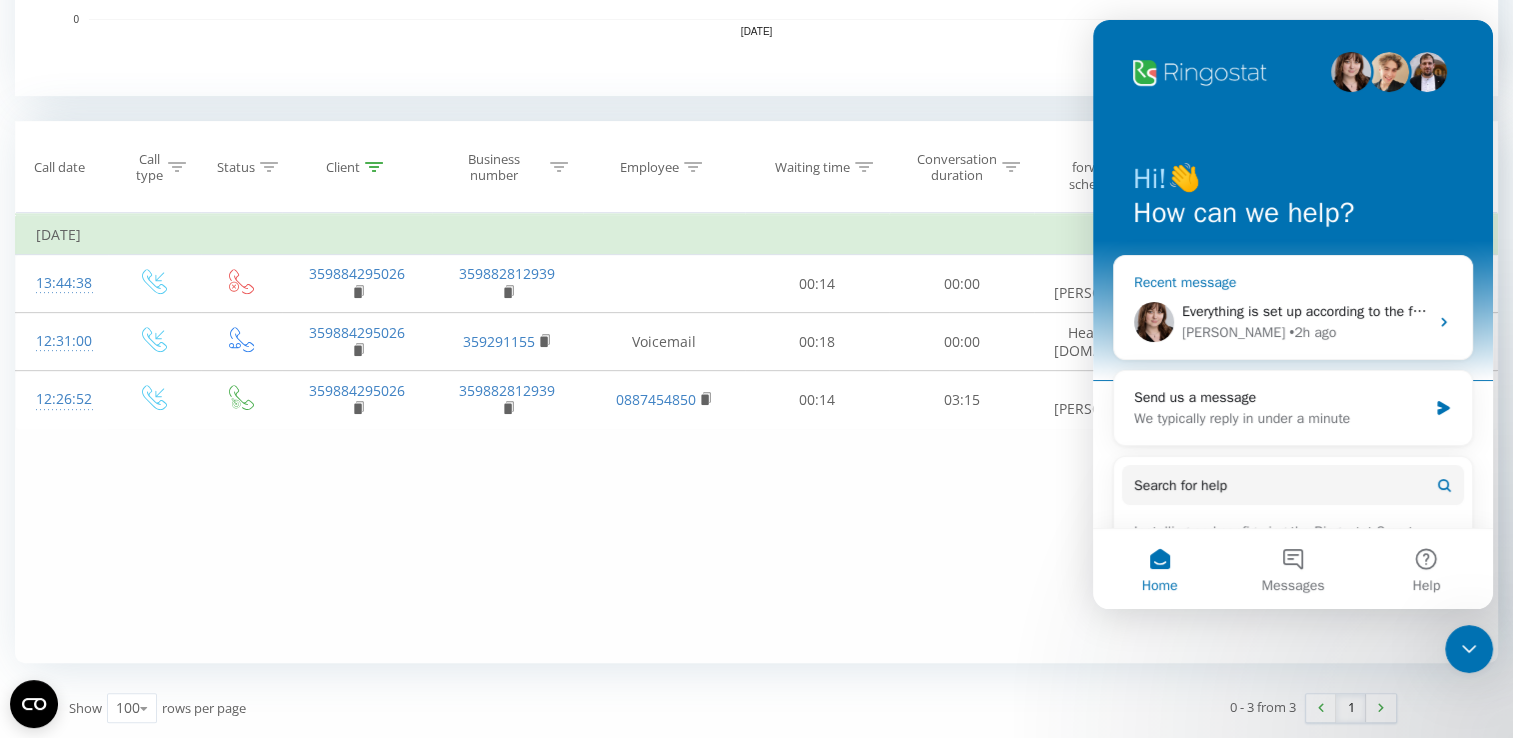click on "Olga •  2h ago" at bounding box center [1305, 332] 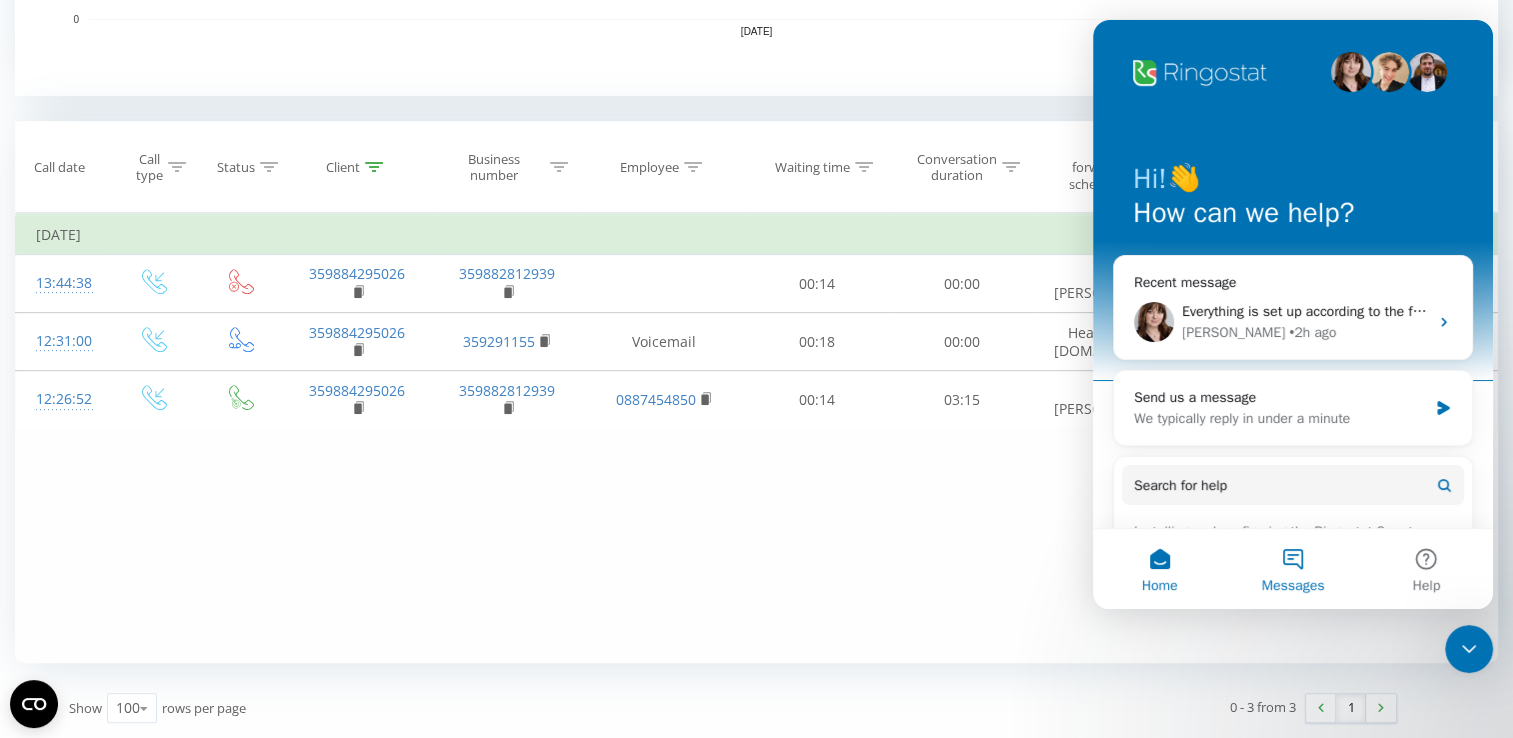 click on "Messages" at bounding box center [1292, 569] 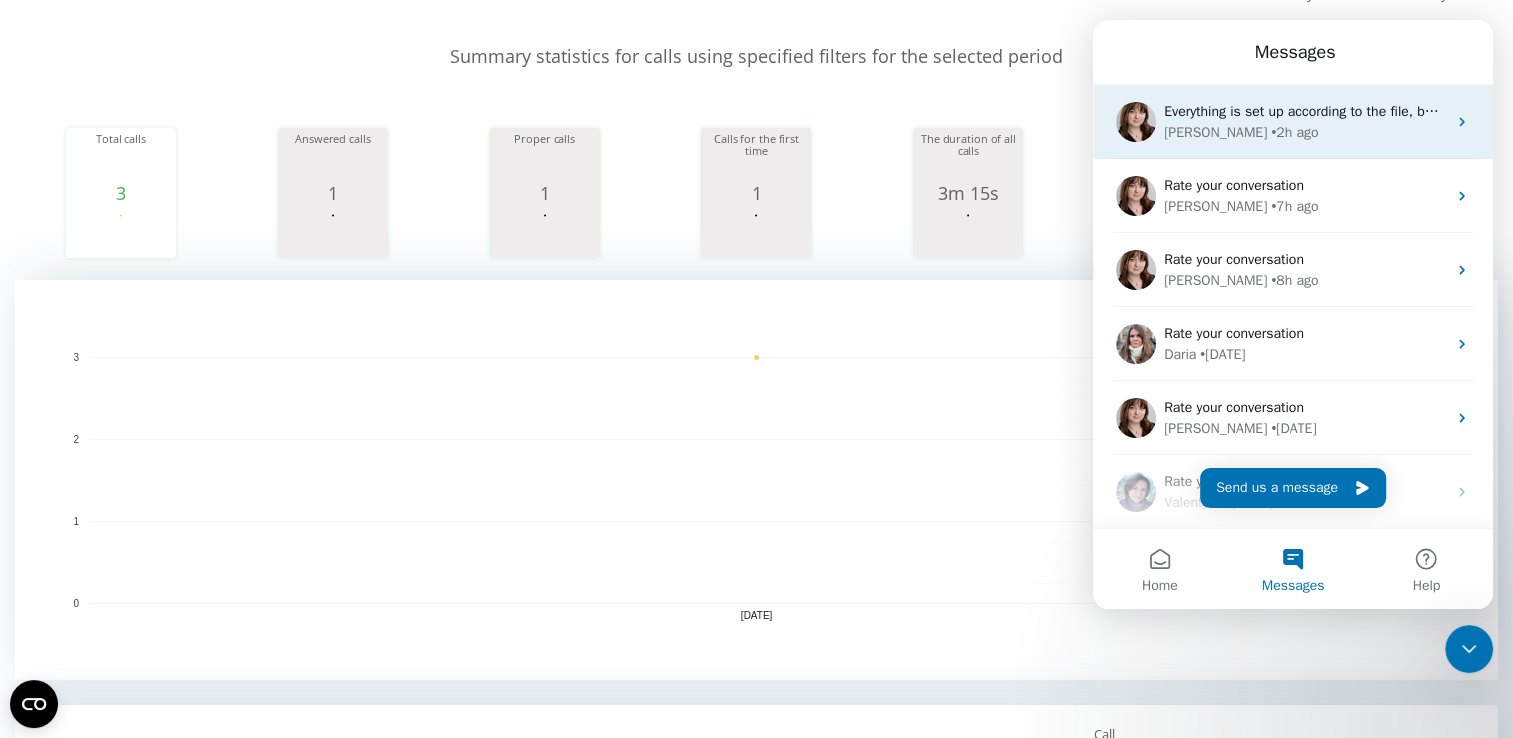 scroll, scrollTop: 144, scrollLeft: 0, axis: vertical 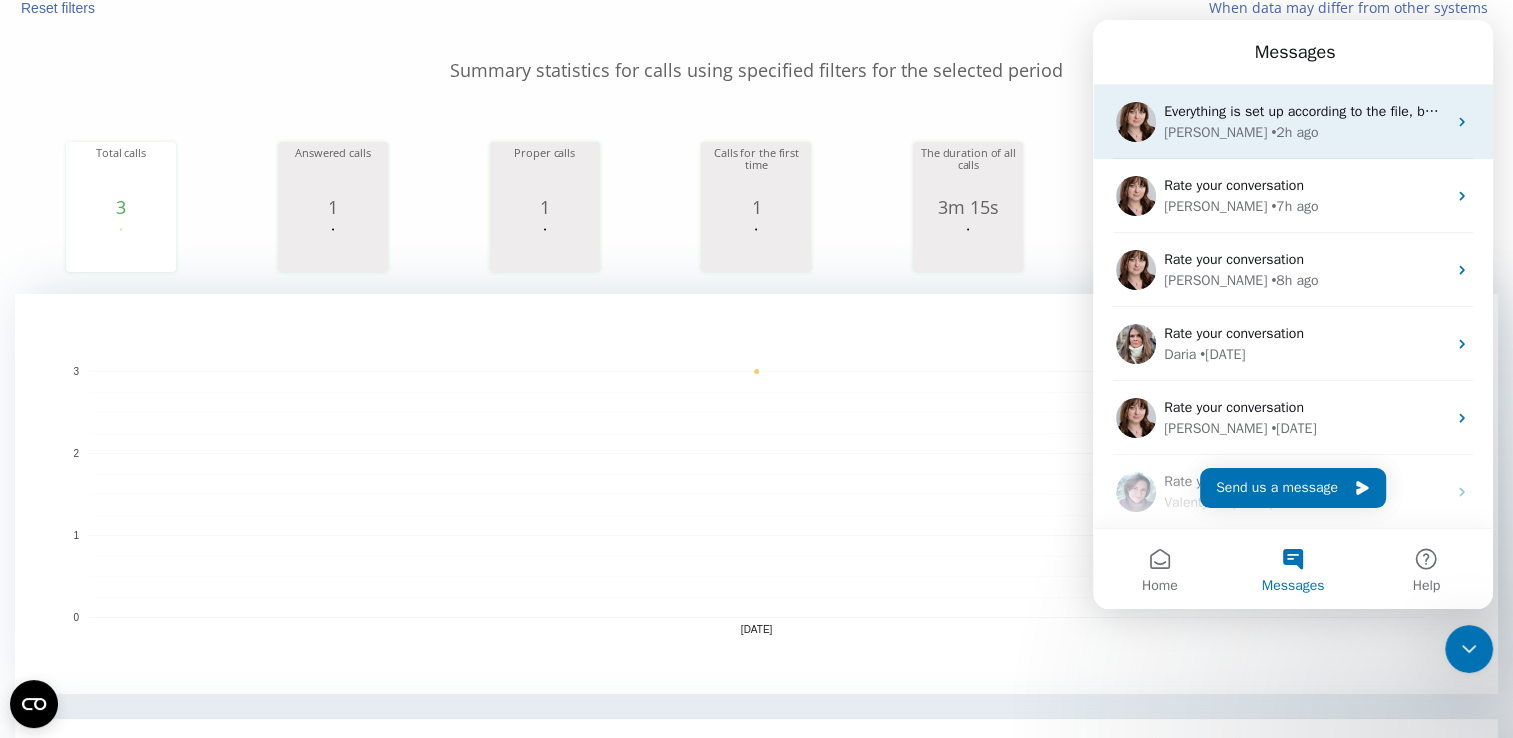 click on "Everything is set up according to the file, but what exactly is not?" at bounding box center (1363, 111) 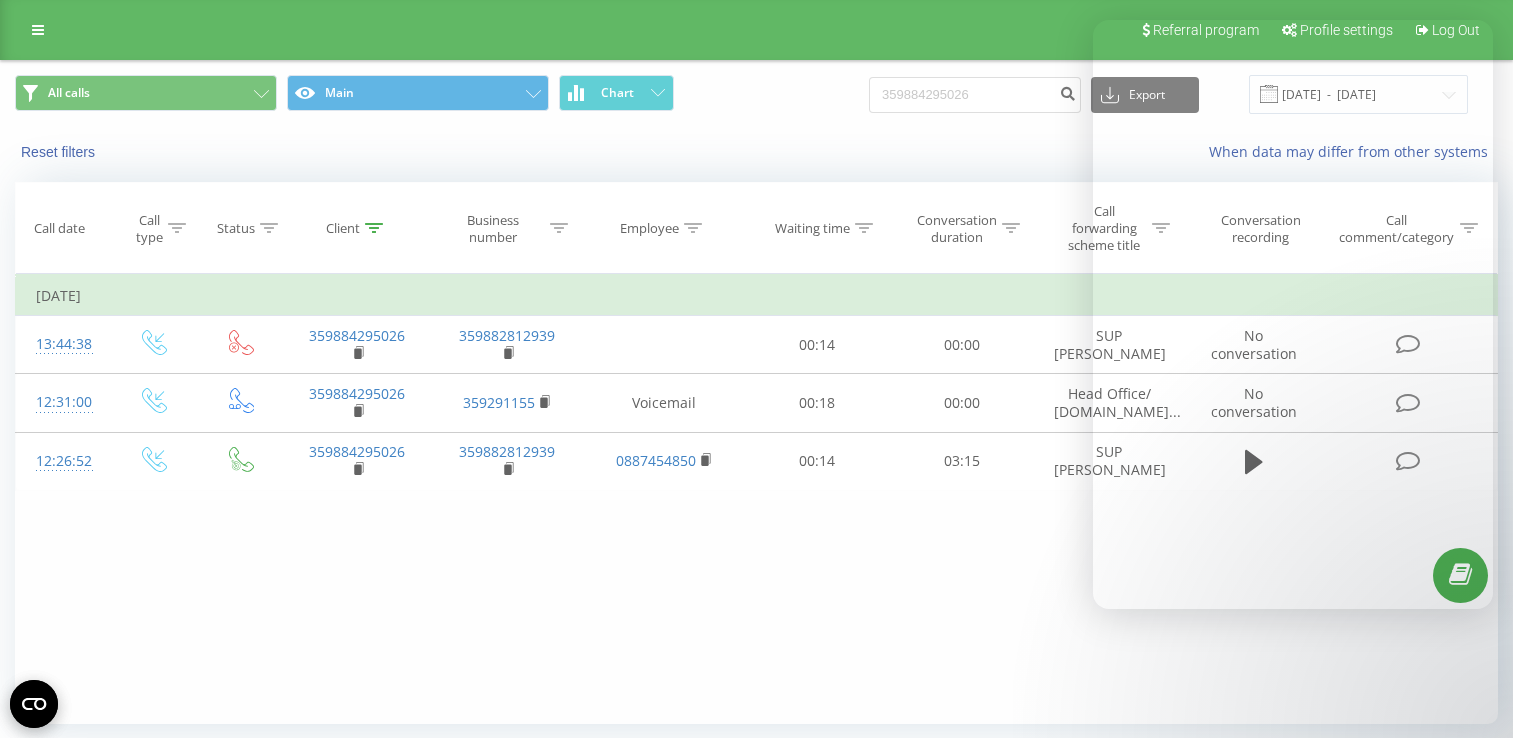 scroll, scrollTop: 0, scrollLeft: 0, axis: both 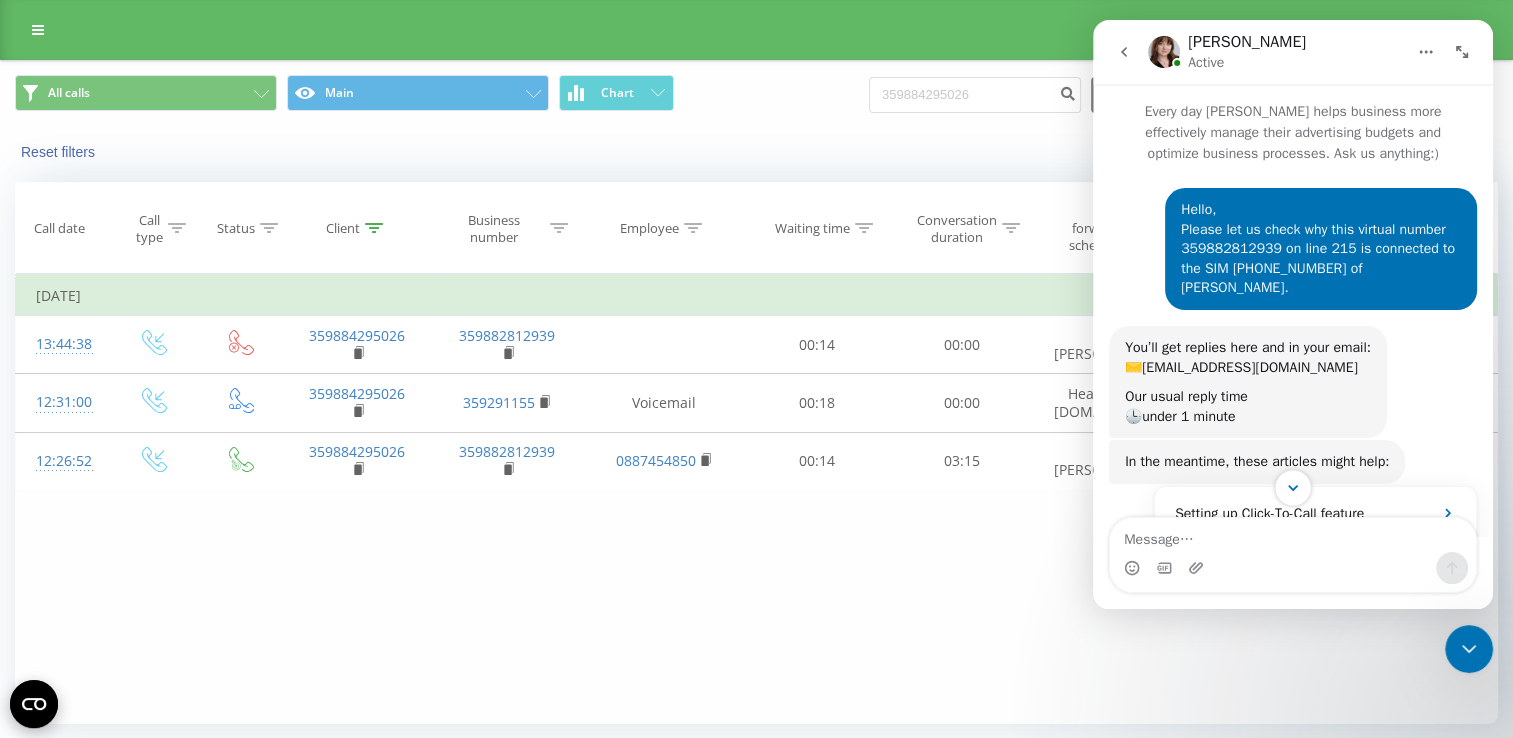 click 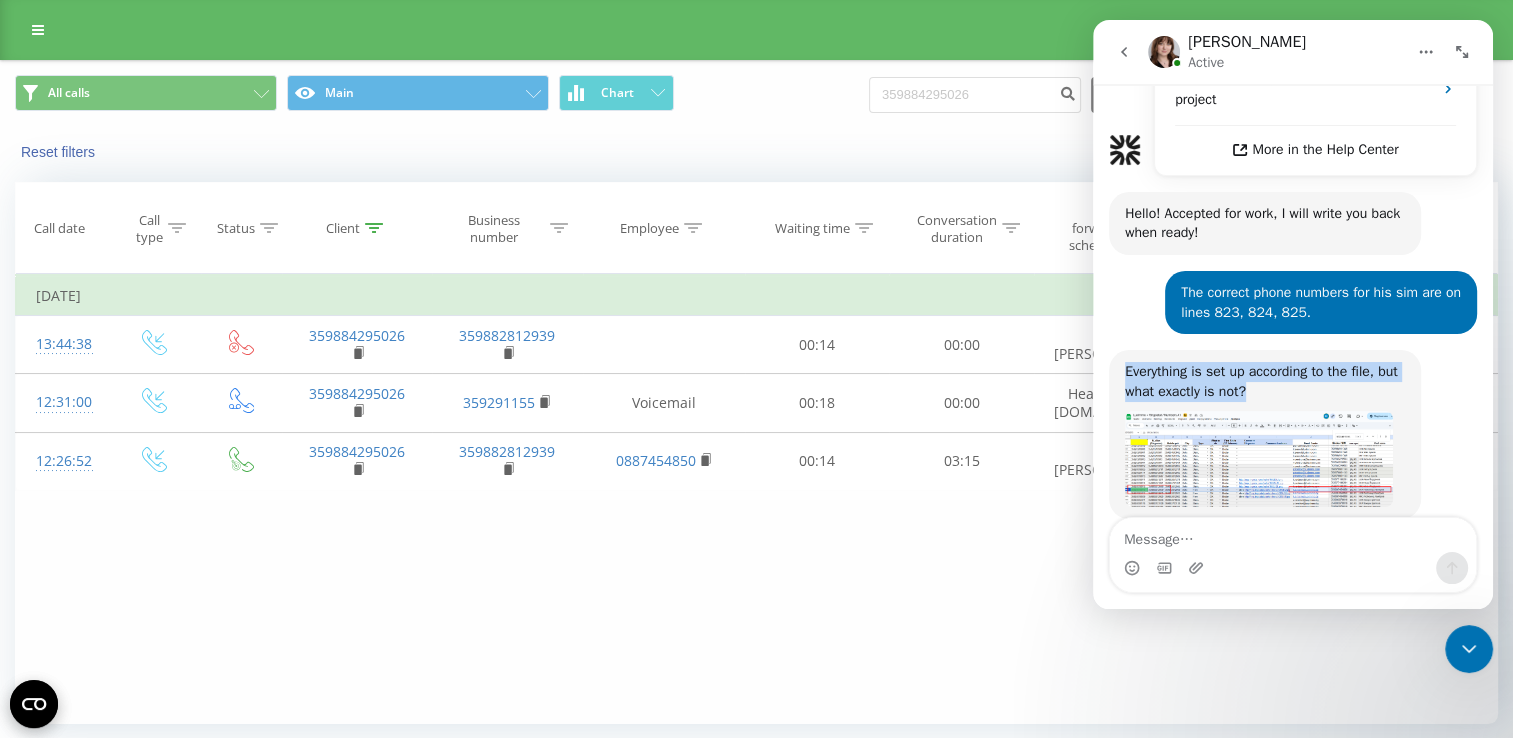 scroll, scrollTop: 582, scrollLeft: 0, axis: vertical 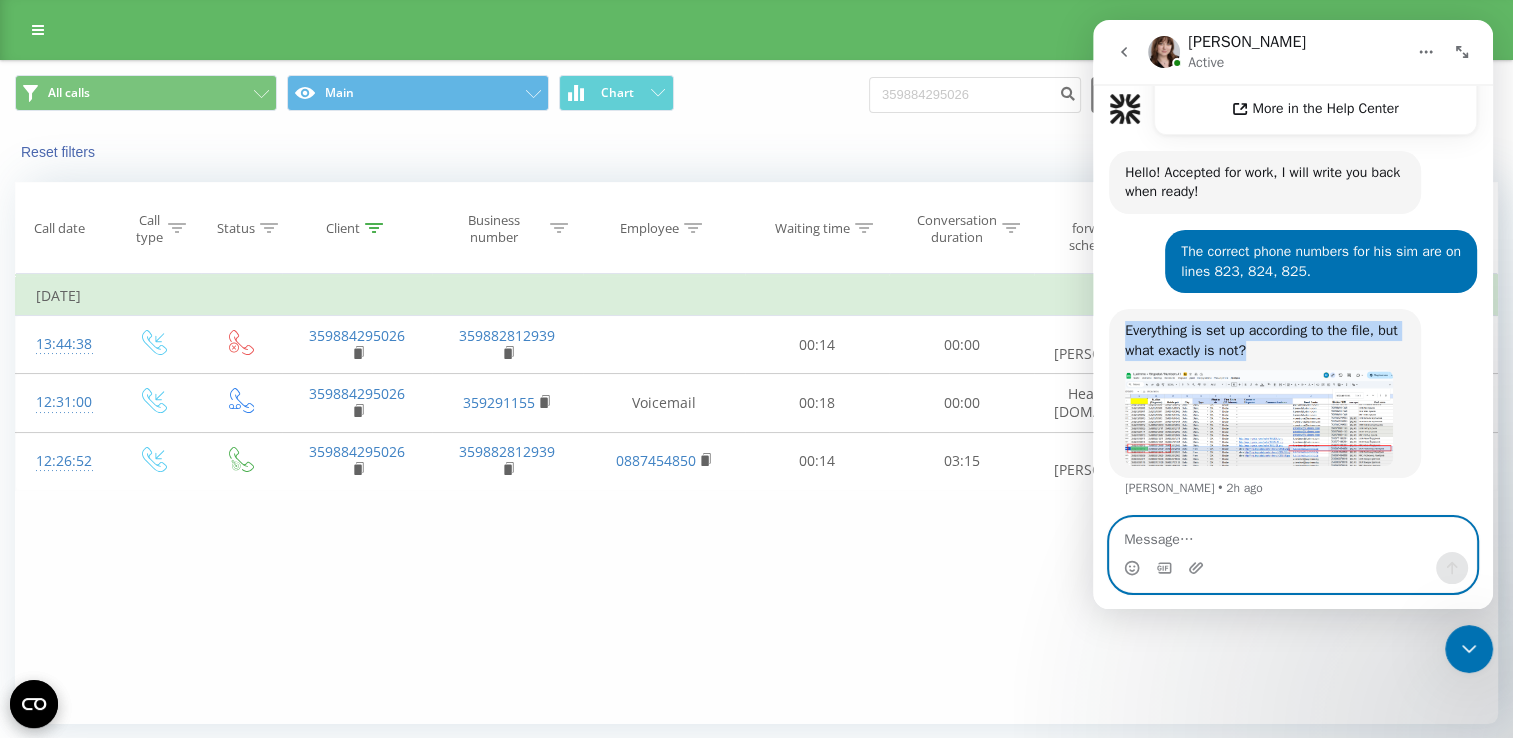 drag, startPoint x: 1293, startPoint y: 491, endPoint x: 1273, endPoint y: 533, distance: 46.518814 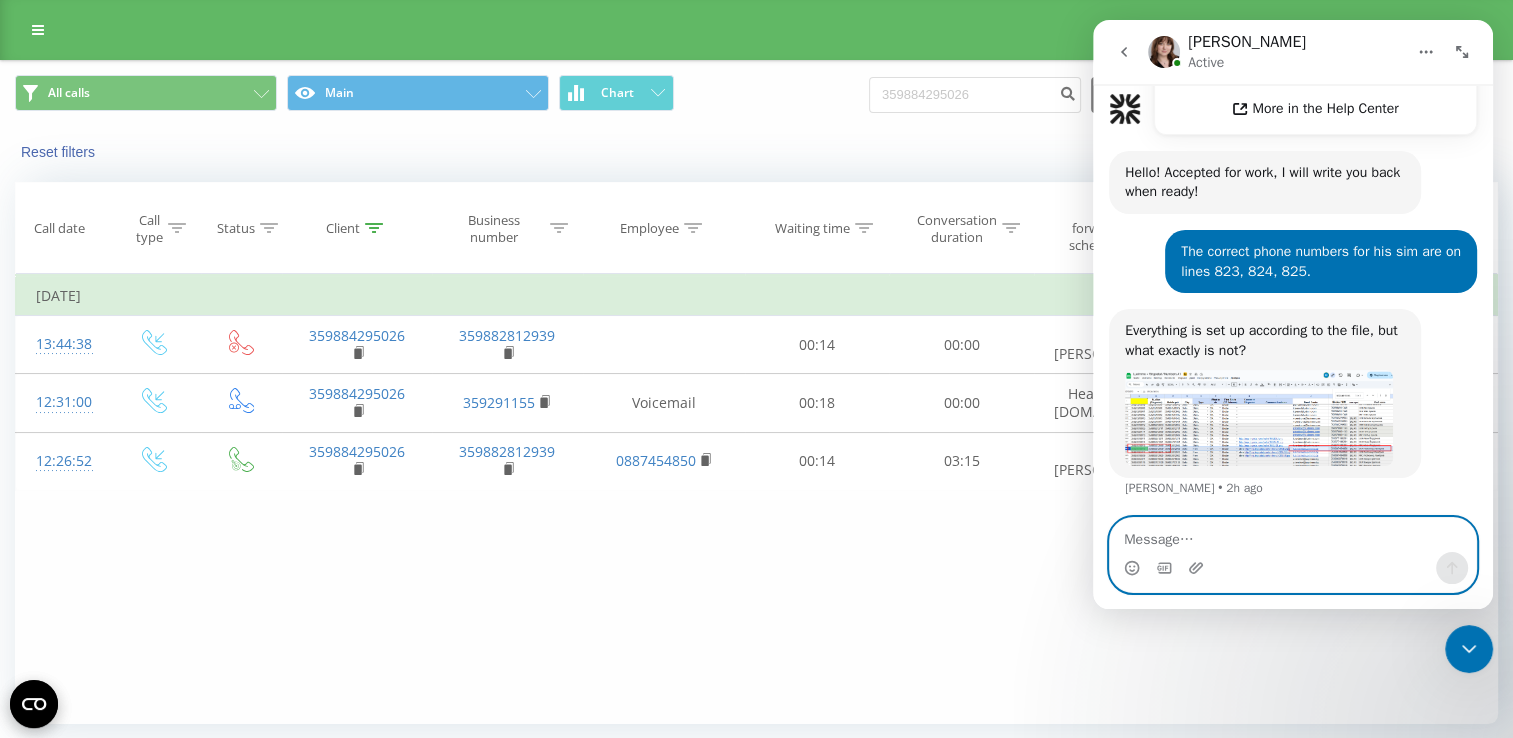 paste on "as I told you line 215 should not be connected to his sim" 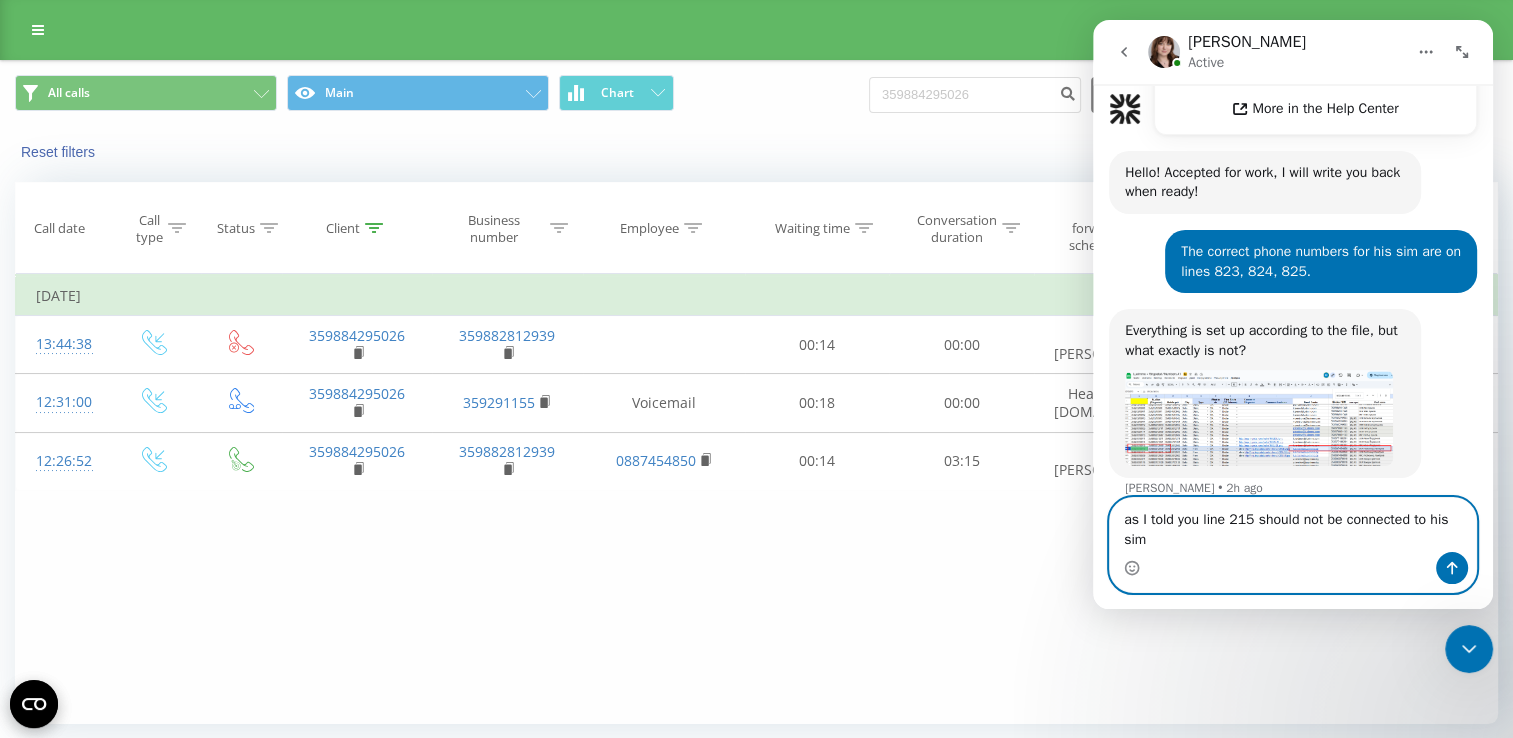 scroll, scrollTop: 602, scrollLeft: 0, axis: vertical 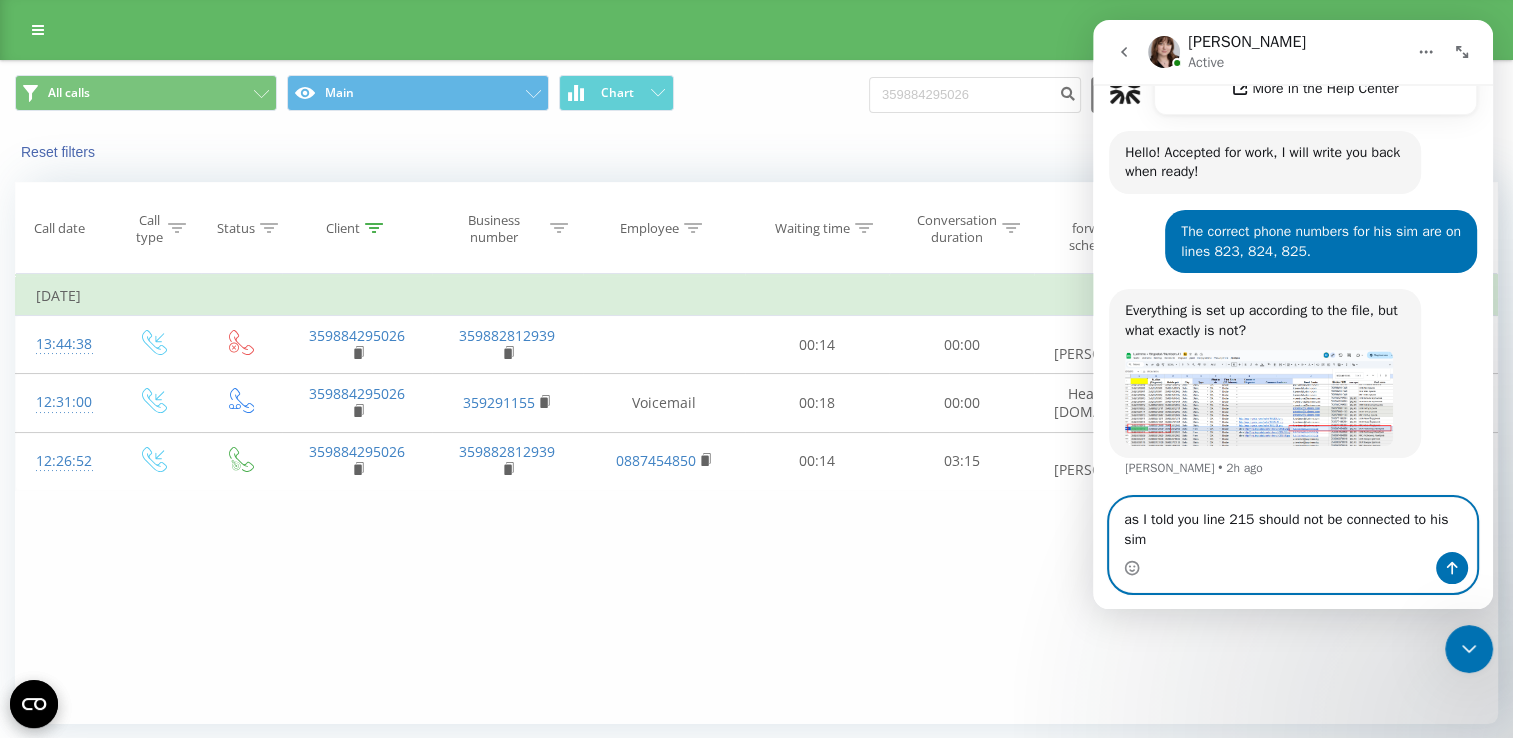 type on "as I told you line 215 should not be connected to his sim" 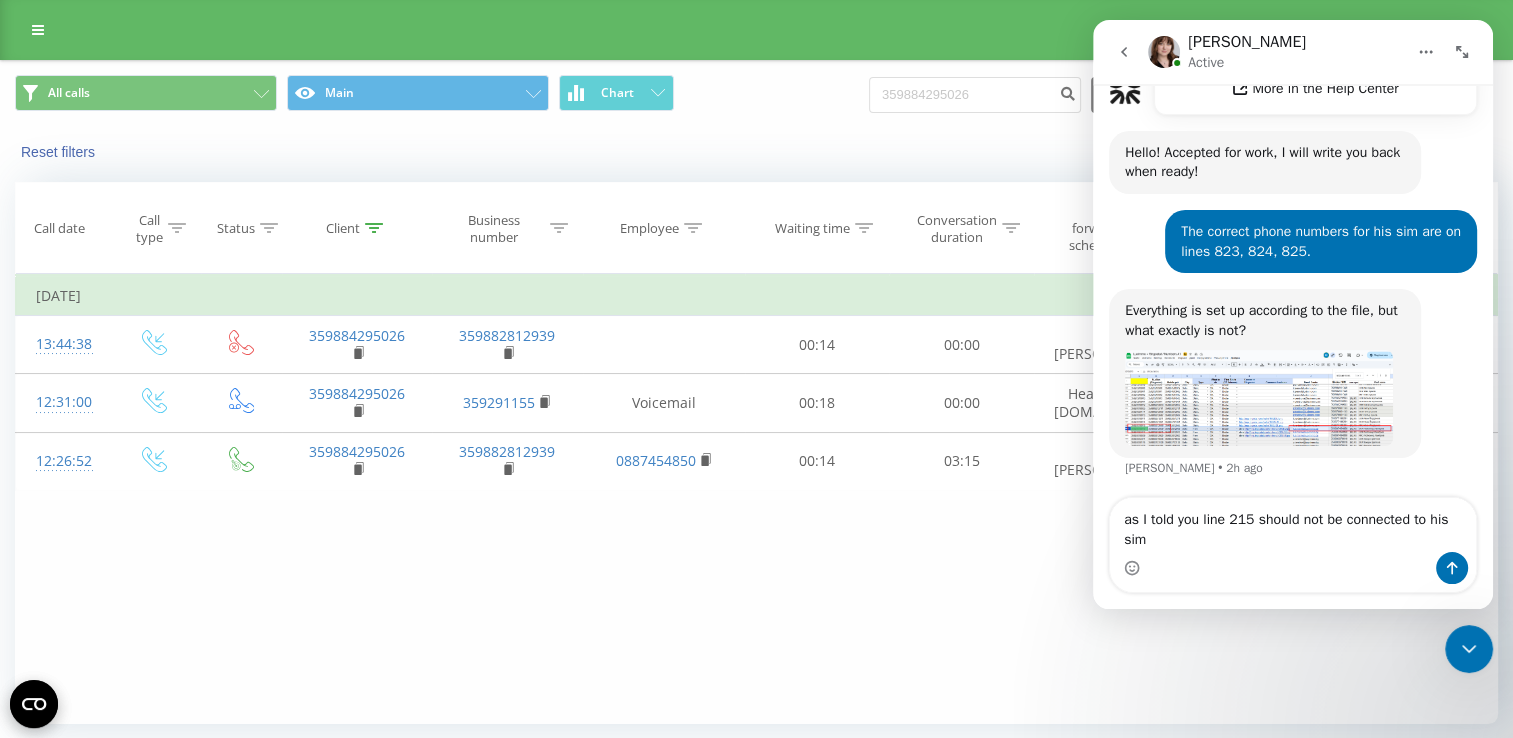 click at bounding box center (1259, 398) 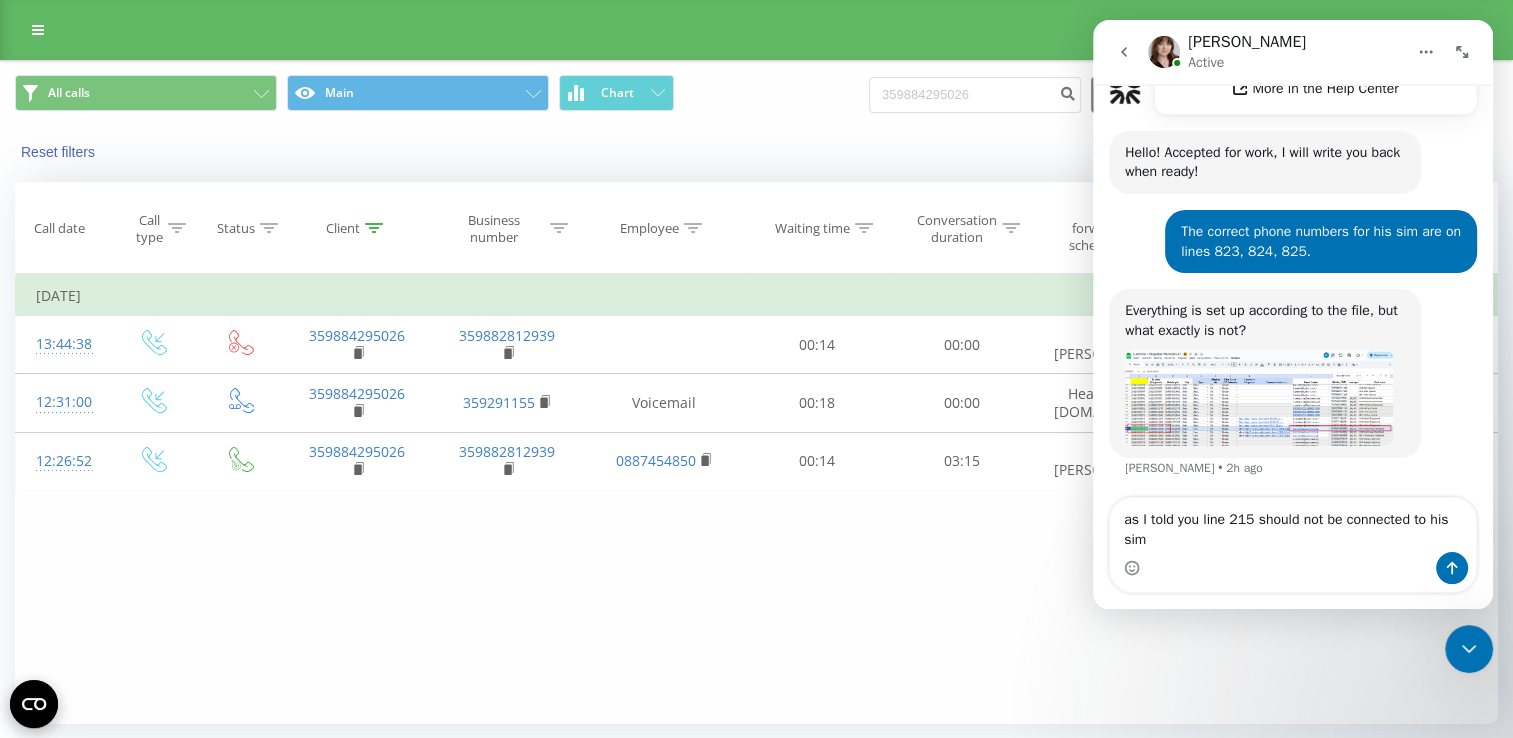 scroll, scrollTop: 0, scrollLeft: 0, axis: both 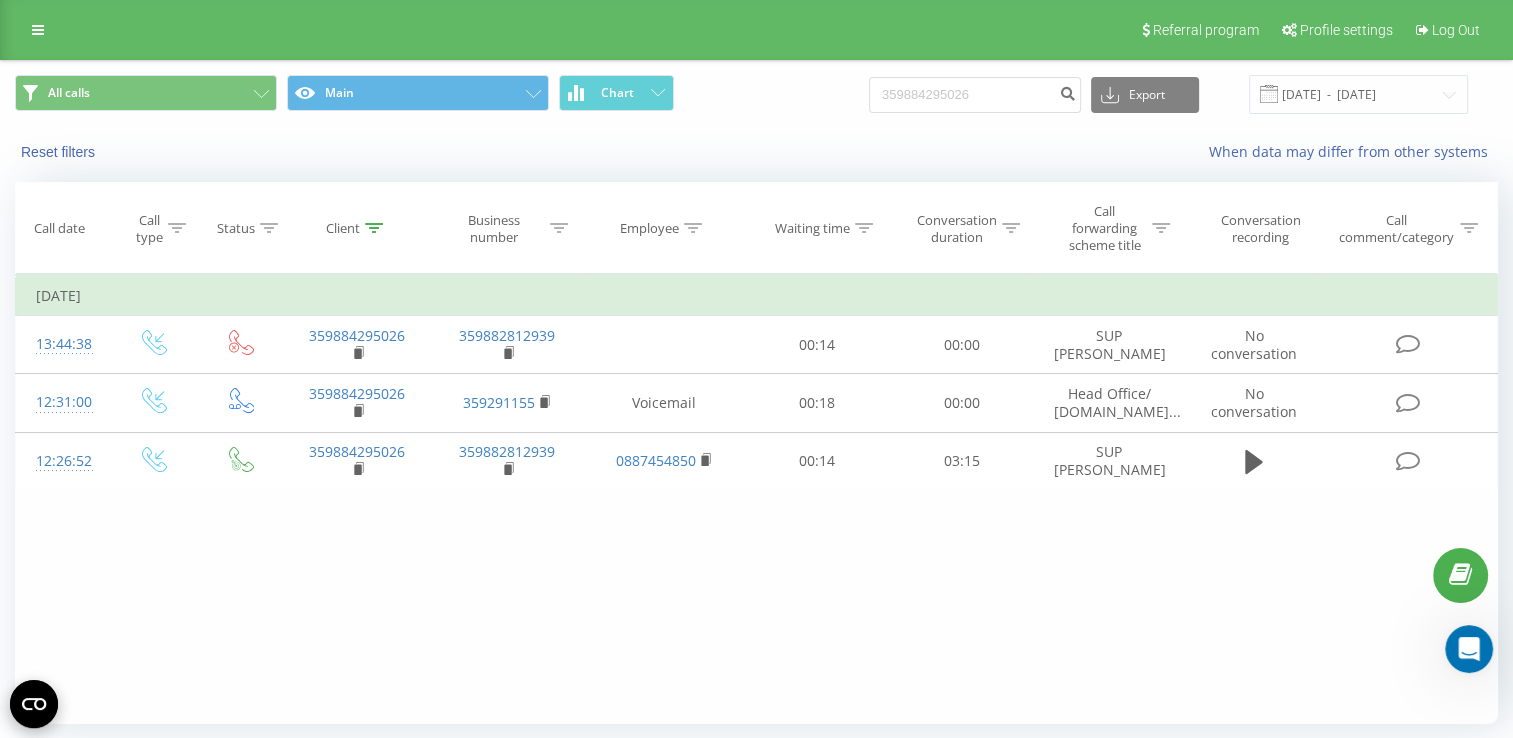 click at bounding box center (1469, 649) 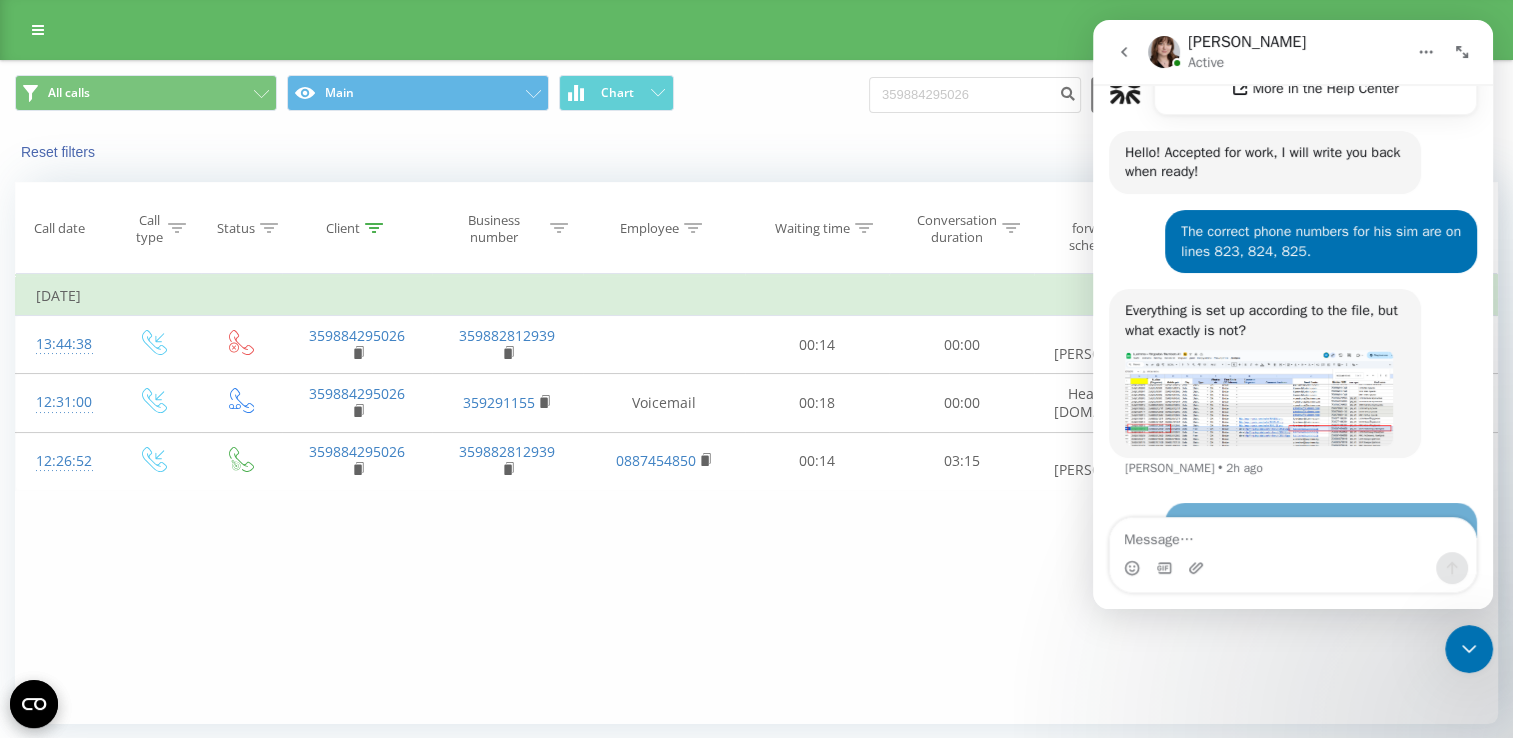 scroll, scrollTop: 661, scrollLeft: 0, axis: vertical 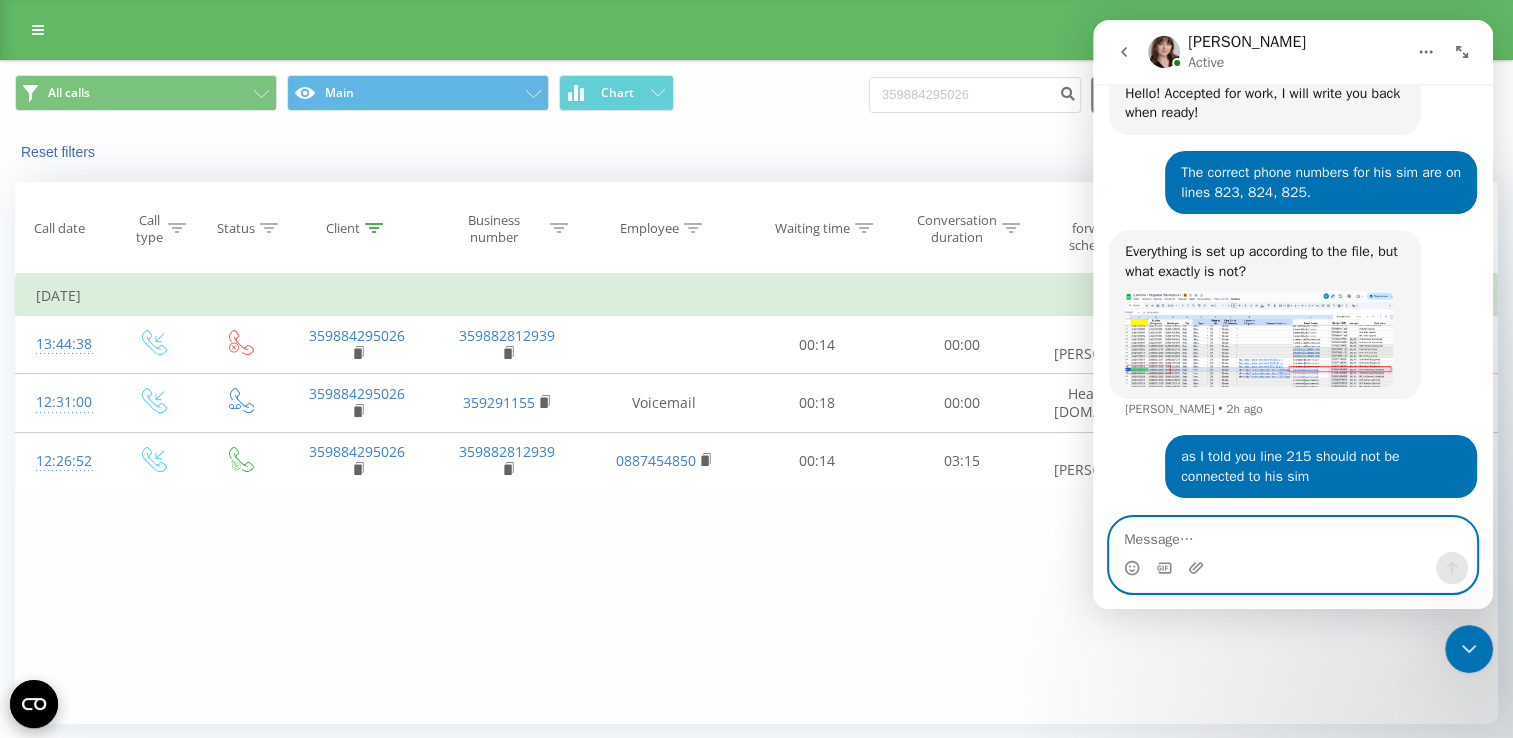 click at bounding box center (1293, 535) 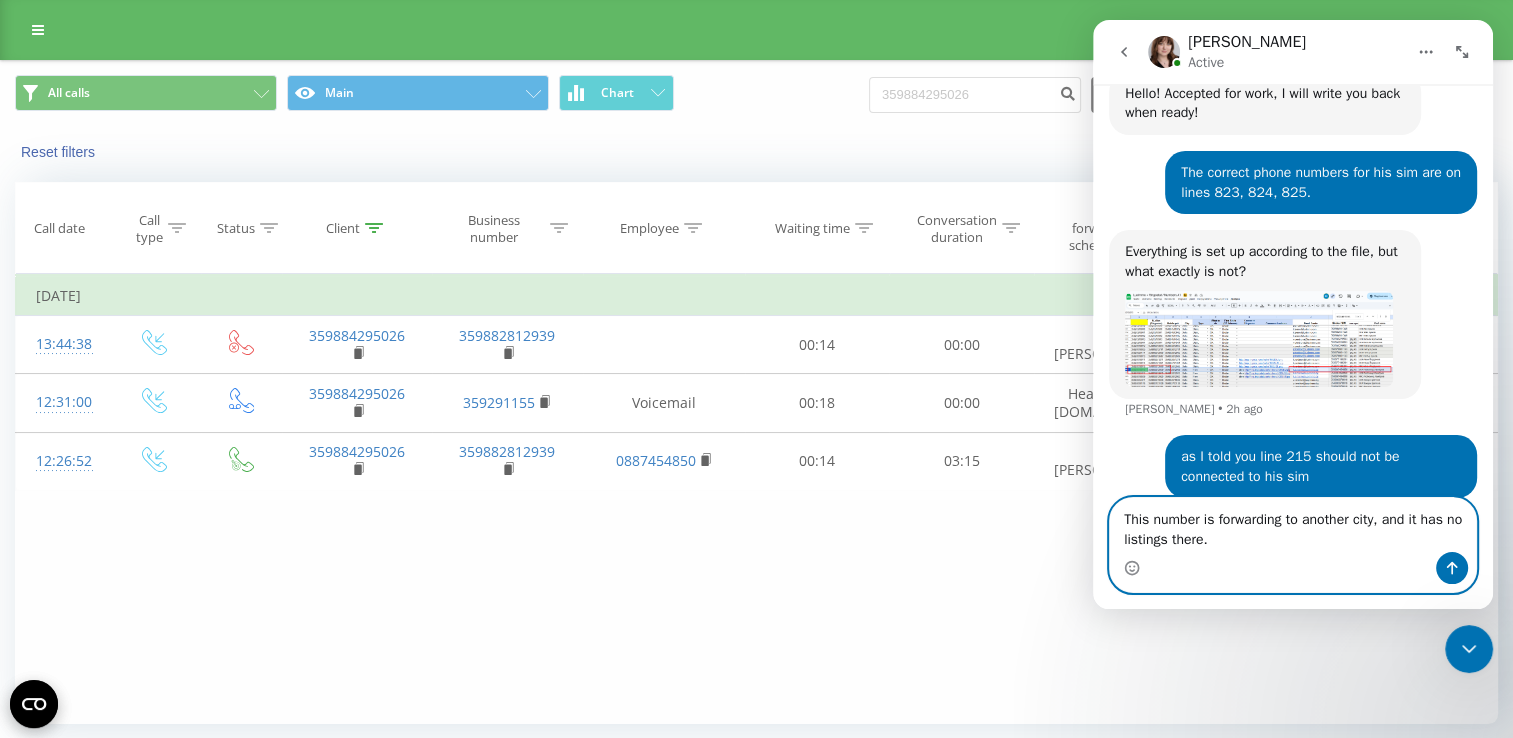 scroll, scrollTop: 681, scrollLeft: 0, axis: vertical 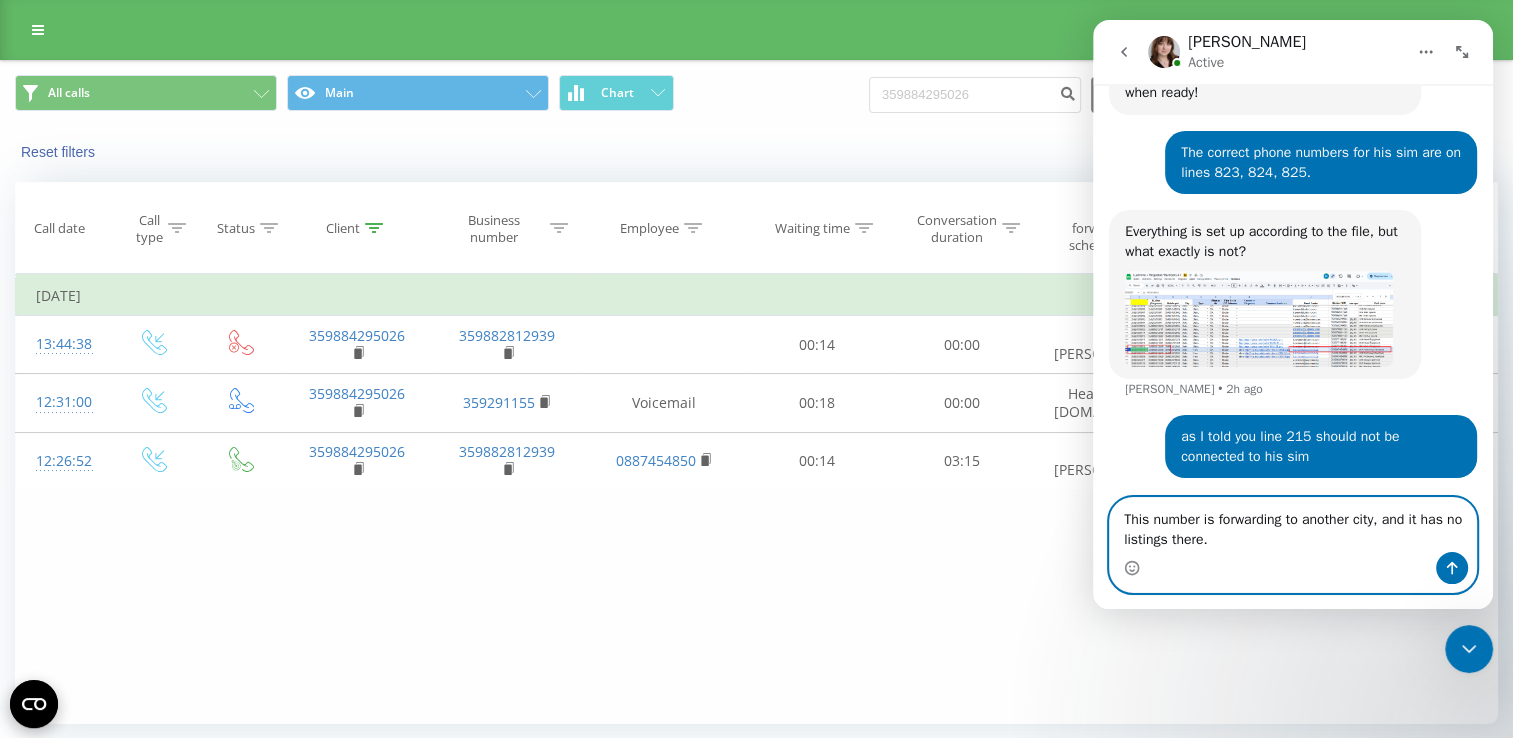 type on "This number is forwarding to another city, and it has no listings there" 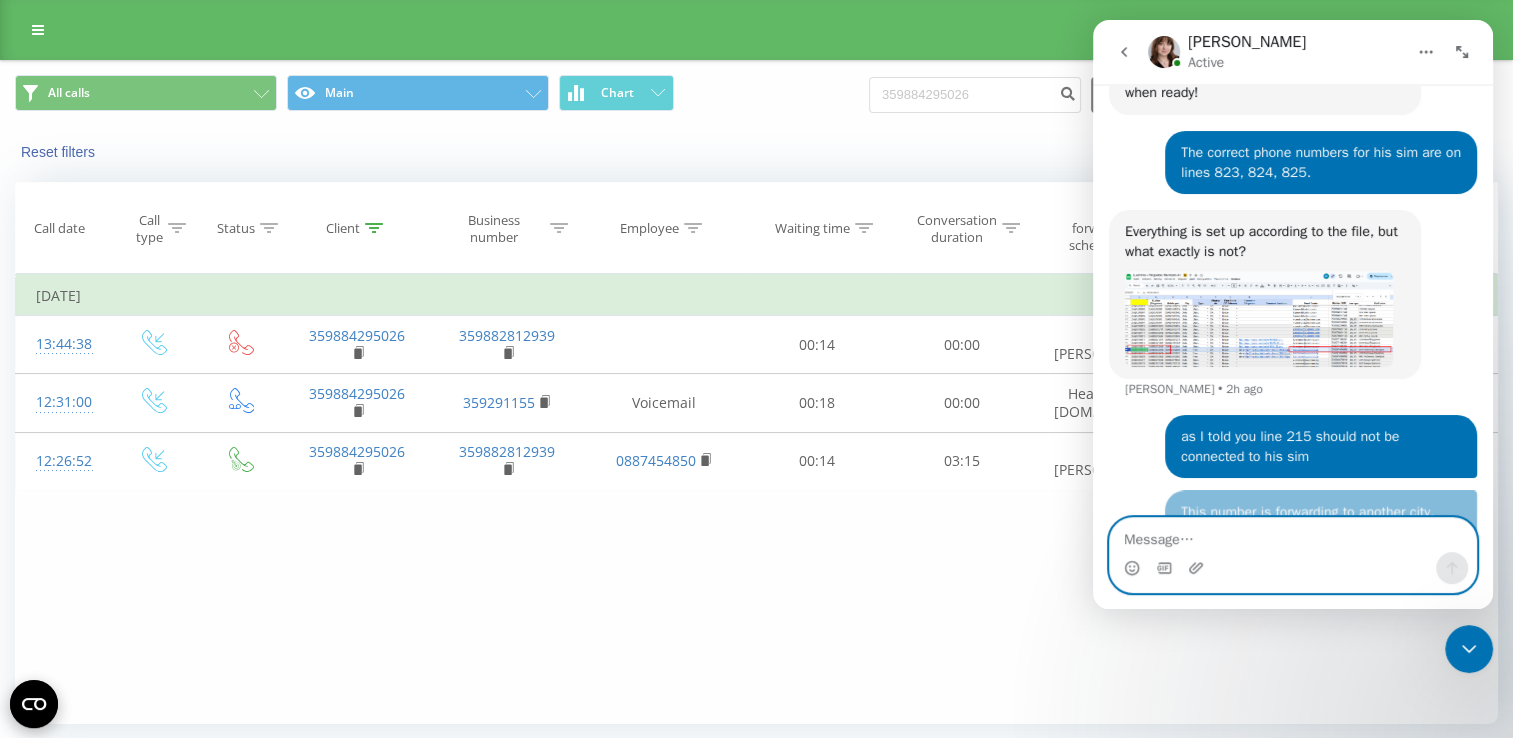 scroll, scrollTop: 726, scrollLeft: 0, axis: vertical 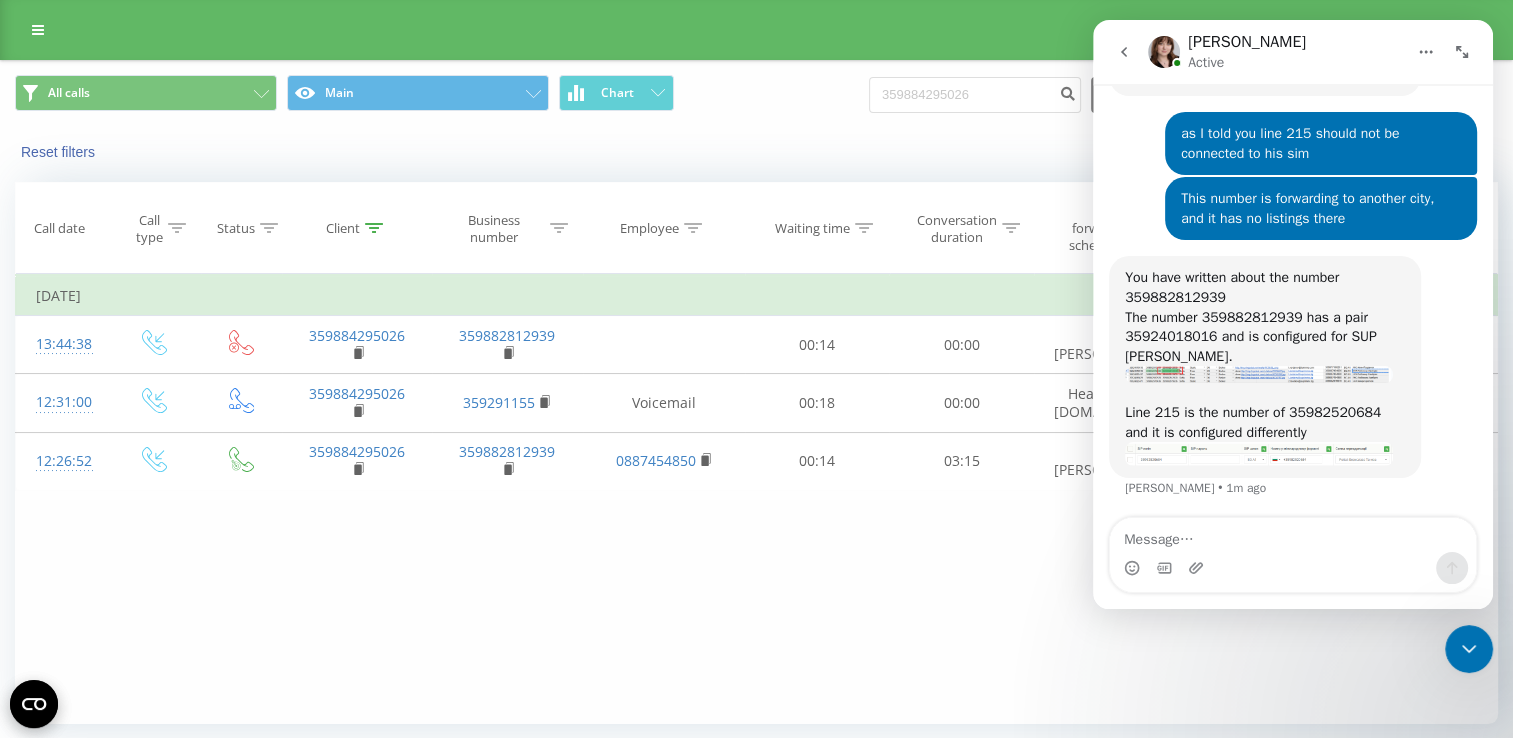 click on "The number 359882812939 has a pair 35924018016 and is configured for SUP [PERSON_NAME]." at bounding box center (1265, 337) 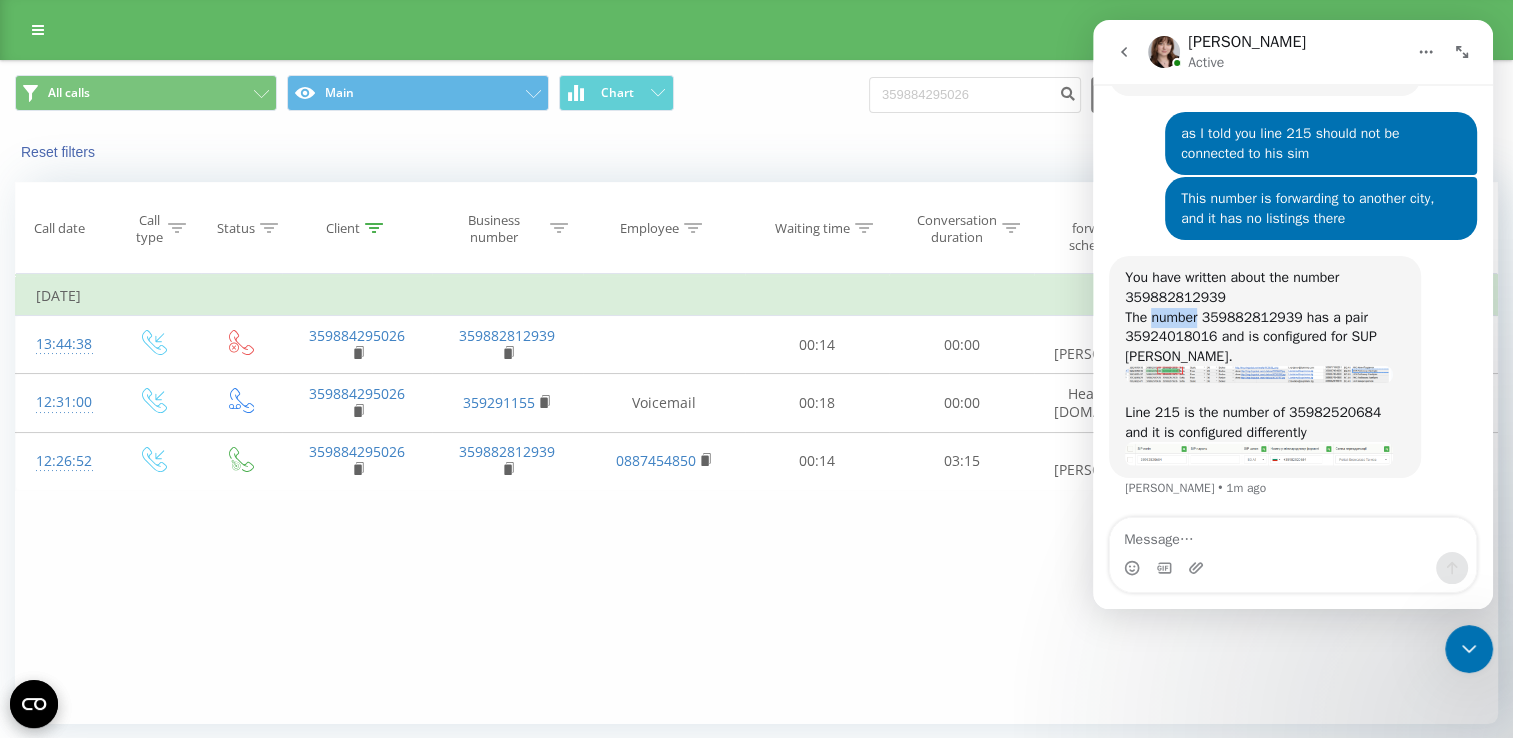 click on "The number 359882812939 has a pair 35924018016 and is configured for SUP [PERSON_NAME]." at bounding box center [1265, 337] 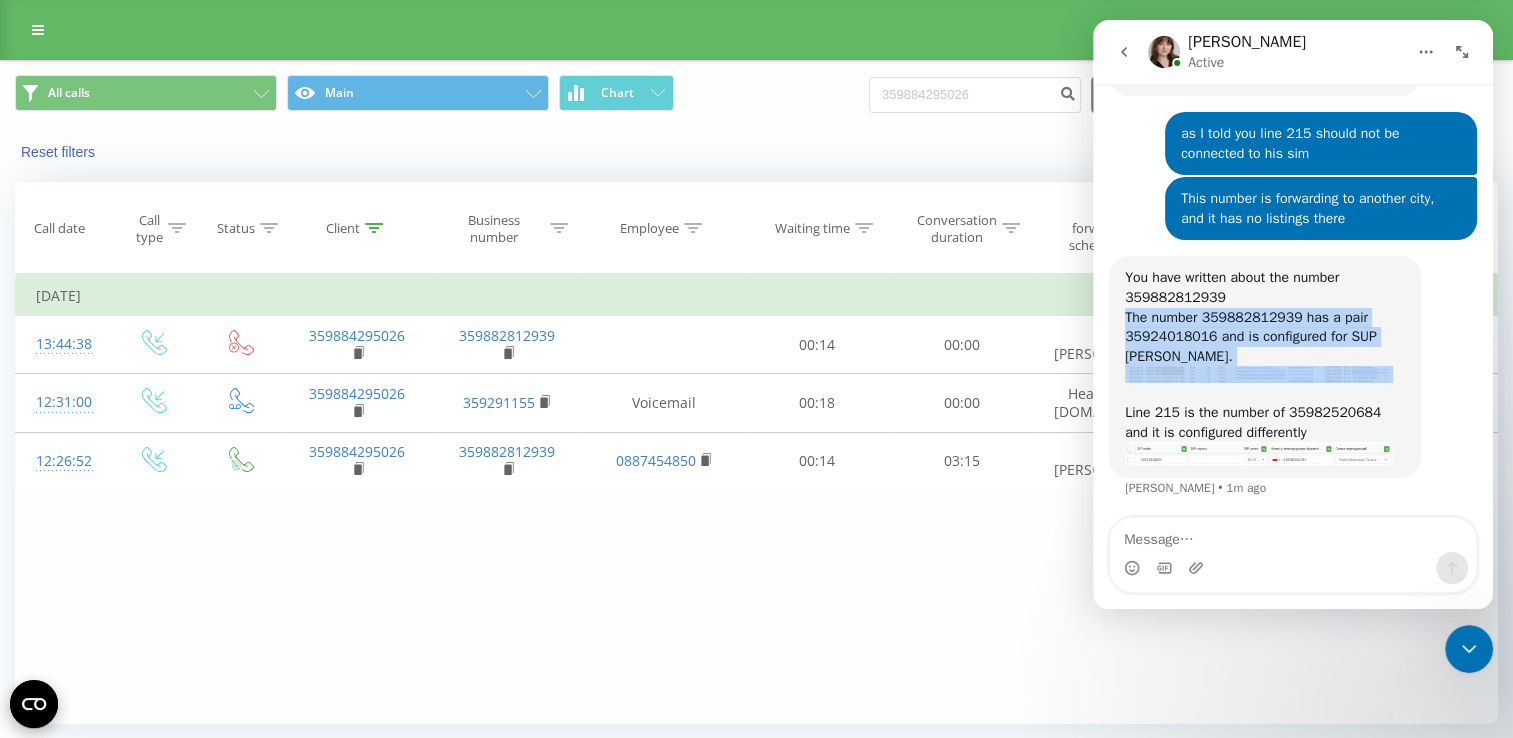 drag, startPoint x: 1182, startPoint y: 310, endPoint x: 1289, endPoint y: 313, distance: 107.042046 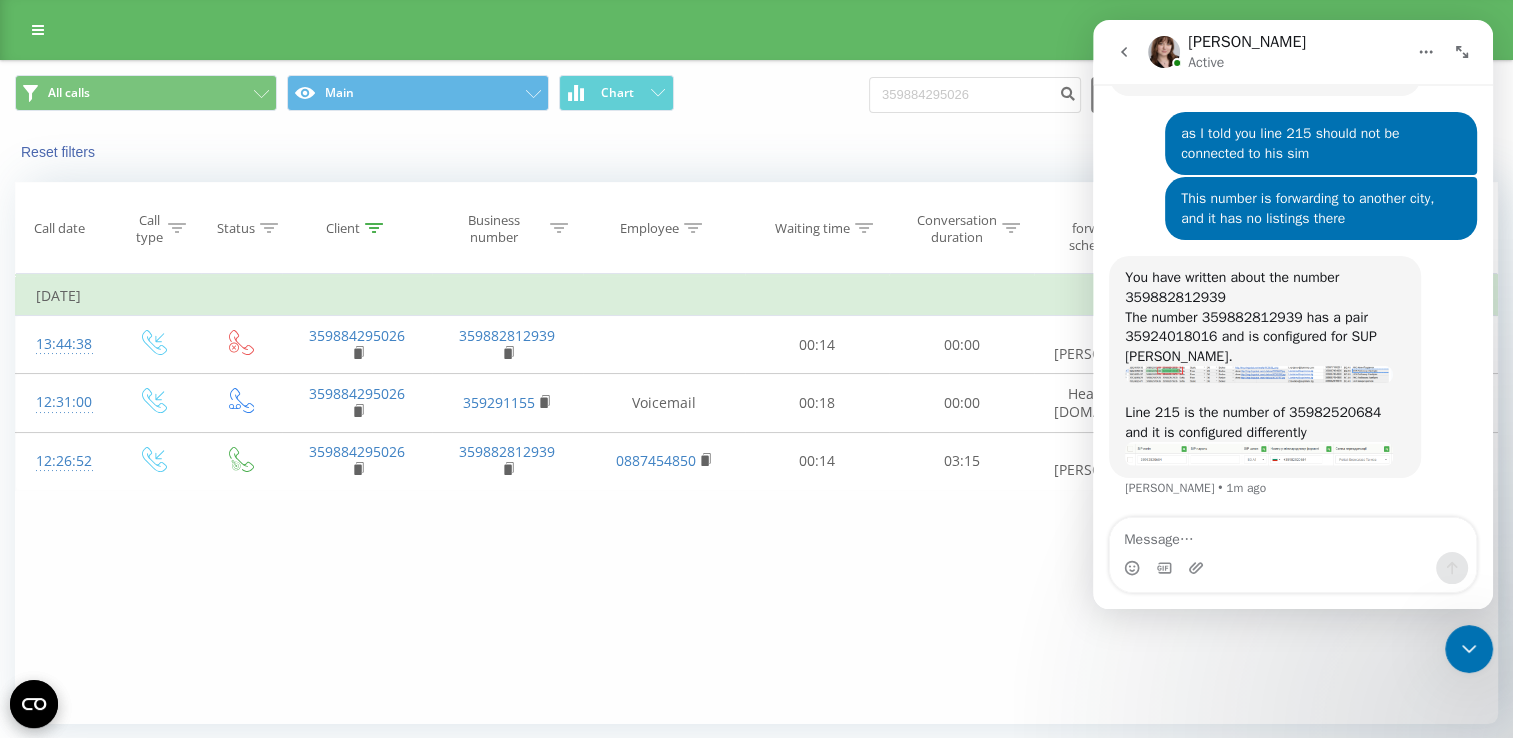 click on "You have written about the number 359882812939" at bounding box center (1265, 287) 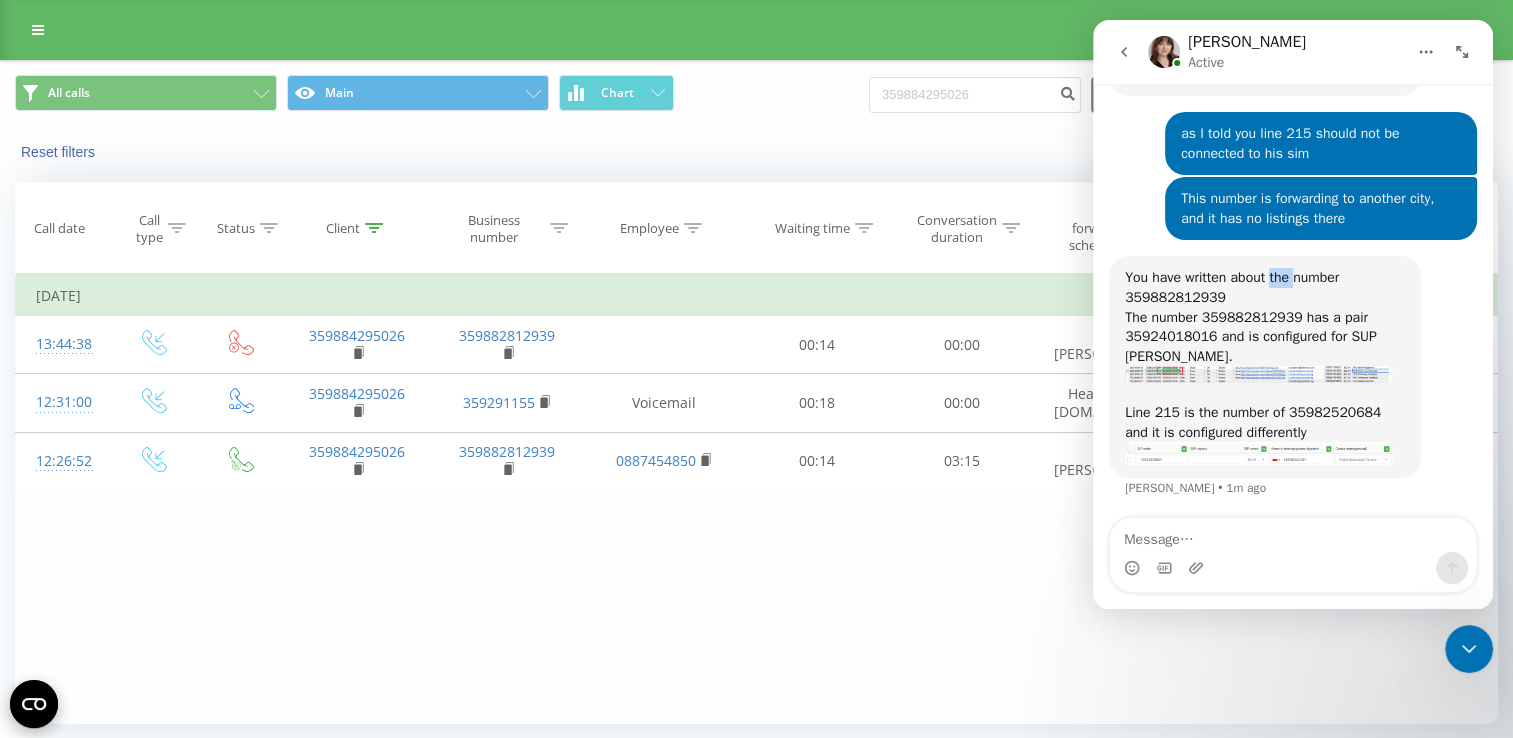 drag, startPoint x: 1287, startPoint y: 284, endPoint x: 1117, endPoint y: 276, distance: 170.18813 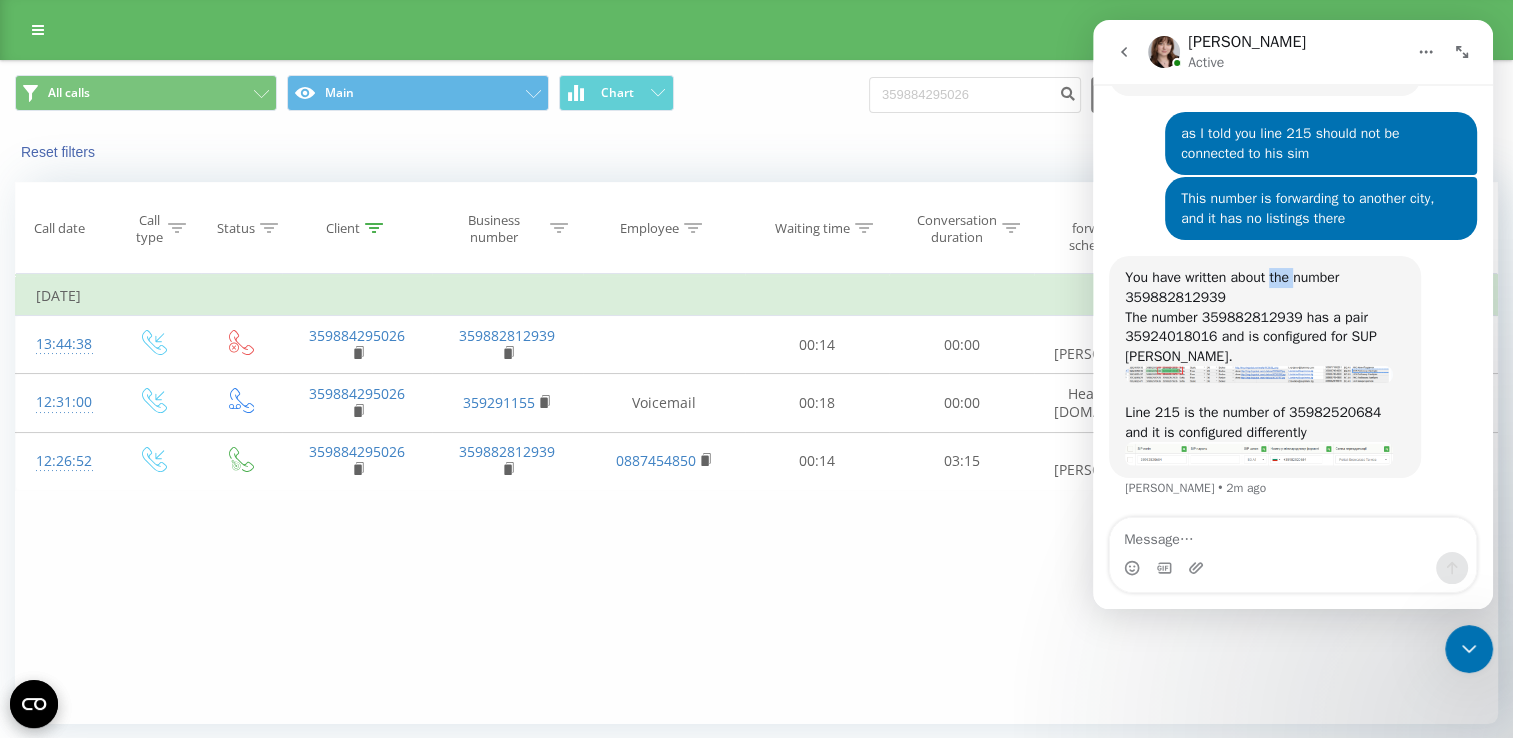 click at bounding box center [1259, 374] 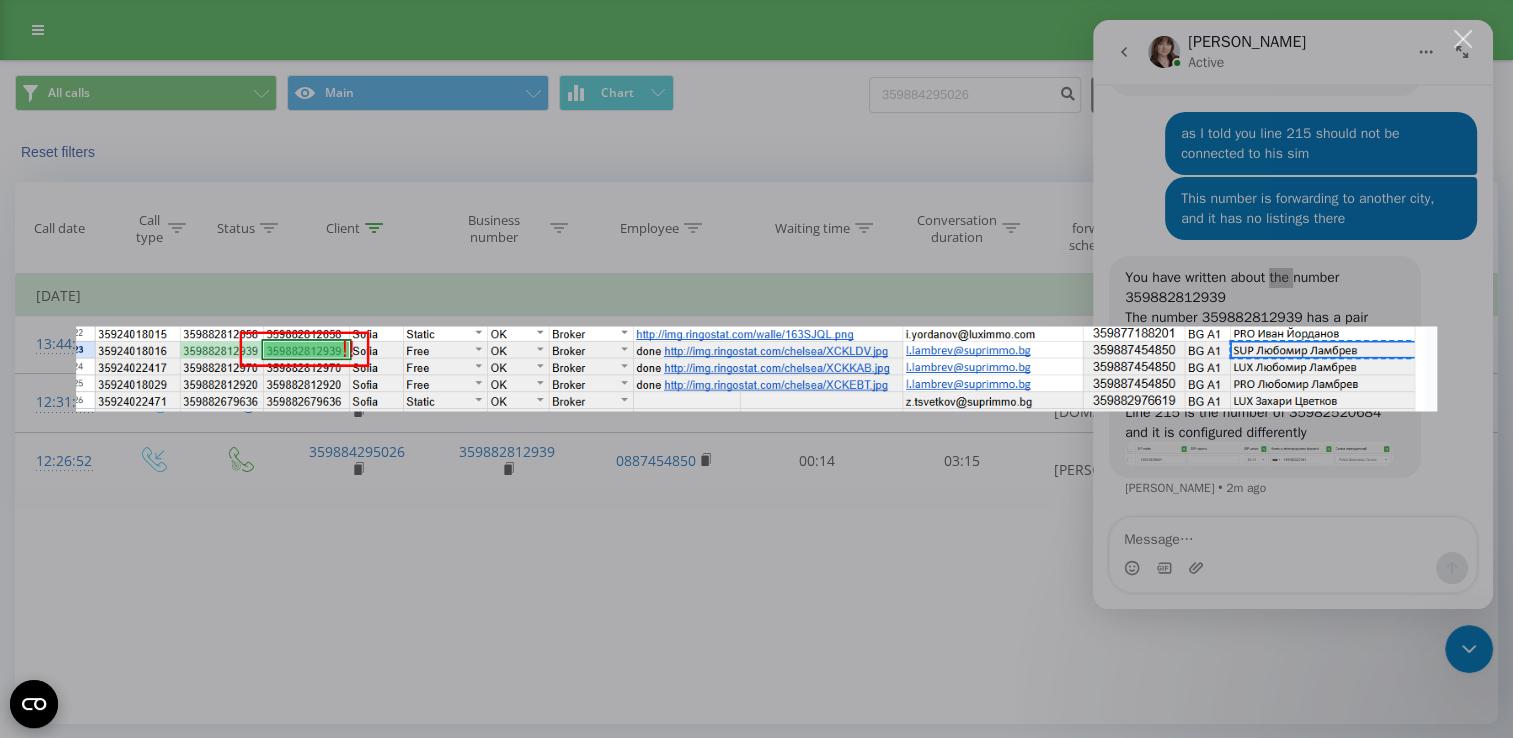 scroll, scrollTop: 0, scrollLeft: 0, axis: both 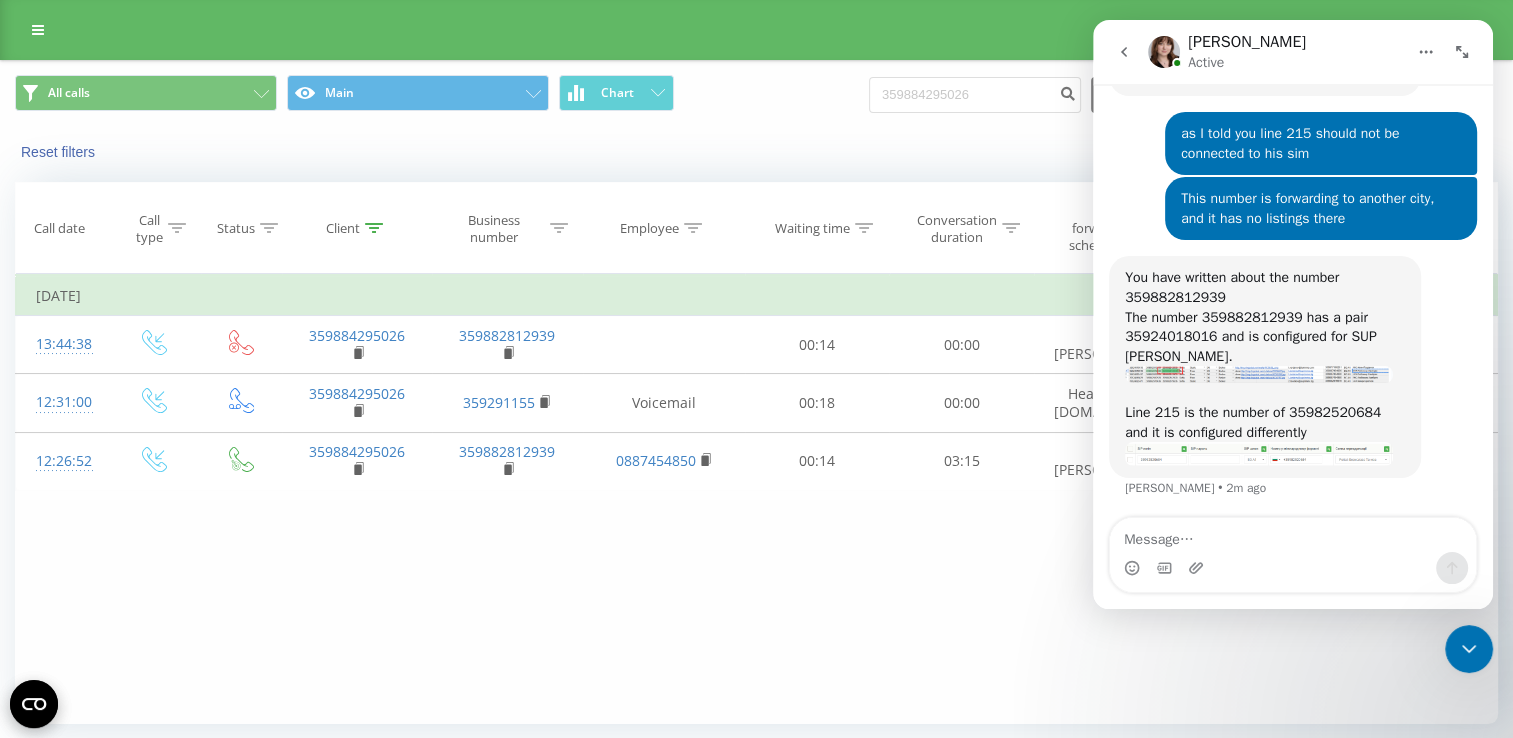 click on "Line 215 is the number of 35982520684 and it is configured differently" at bounding box center [1265, 422] 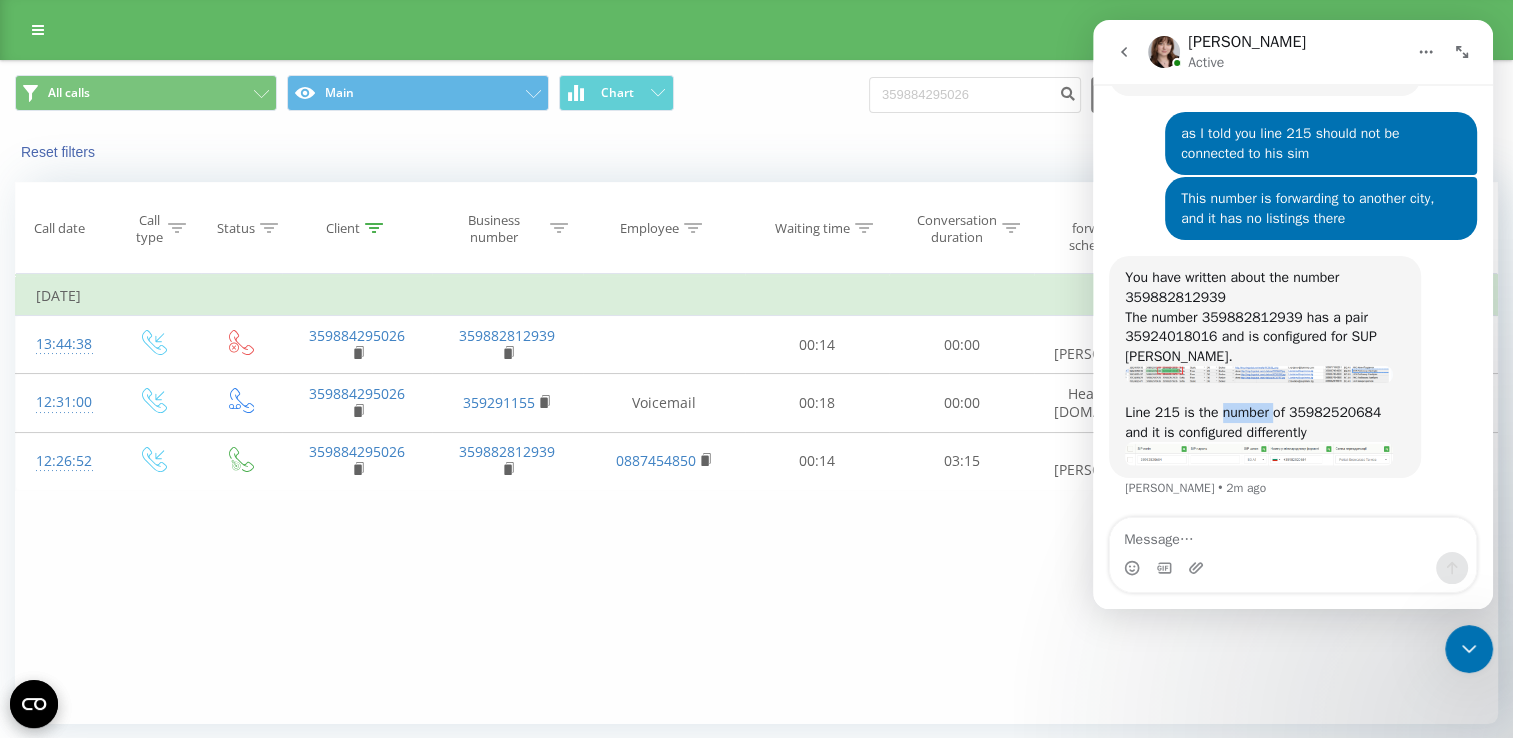 click on "Line 215 is the number of 35982520684 and it is configured differently" at bounding box center (1265, 422) 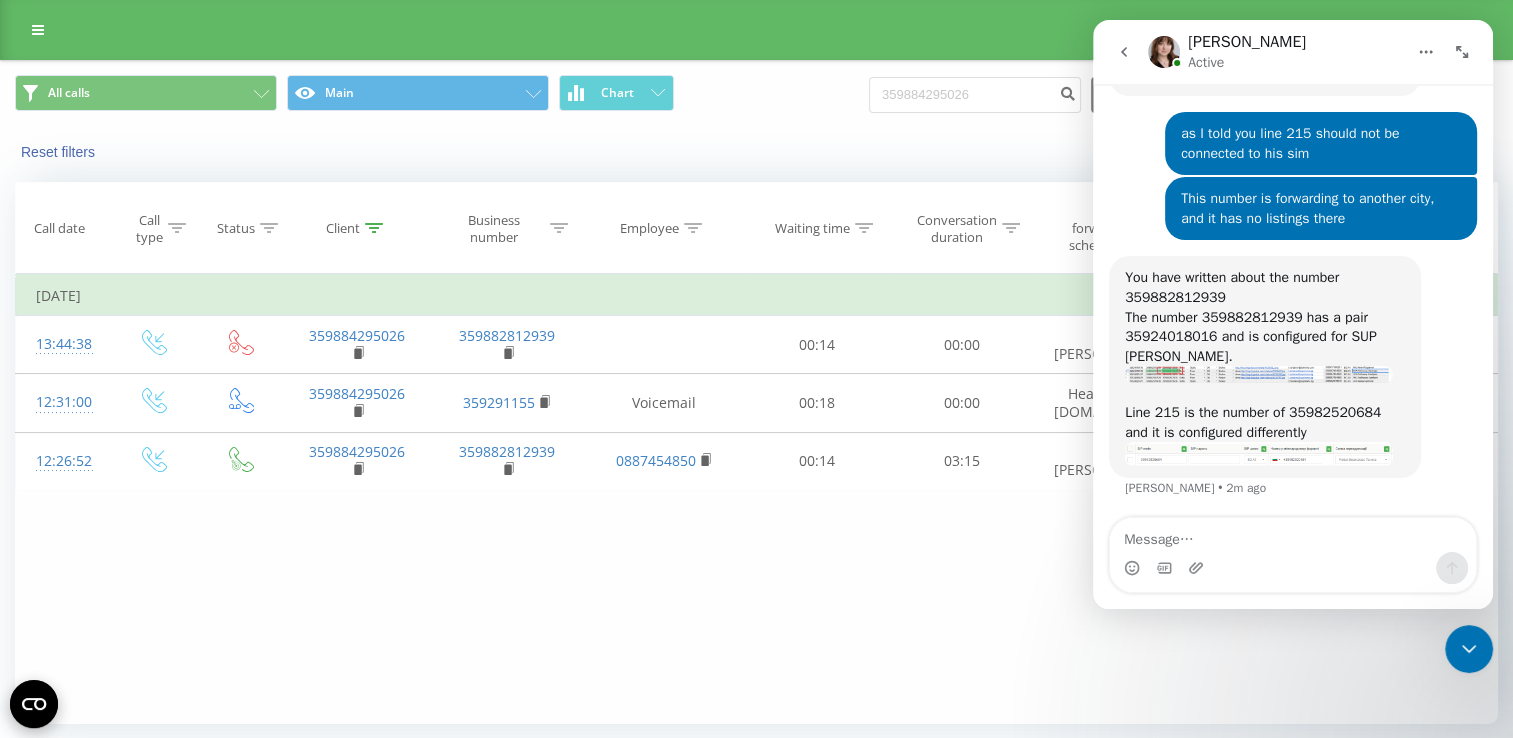 drag, startPoint x: 1241, startPoint y: 414, endPoint x: 1185, endPoint y: 412, distance: 56.0357 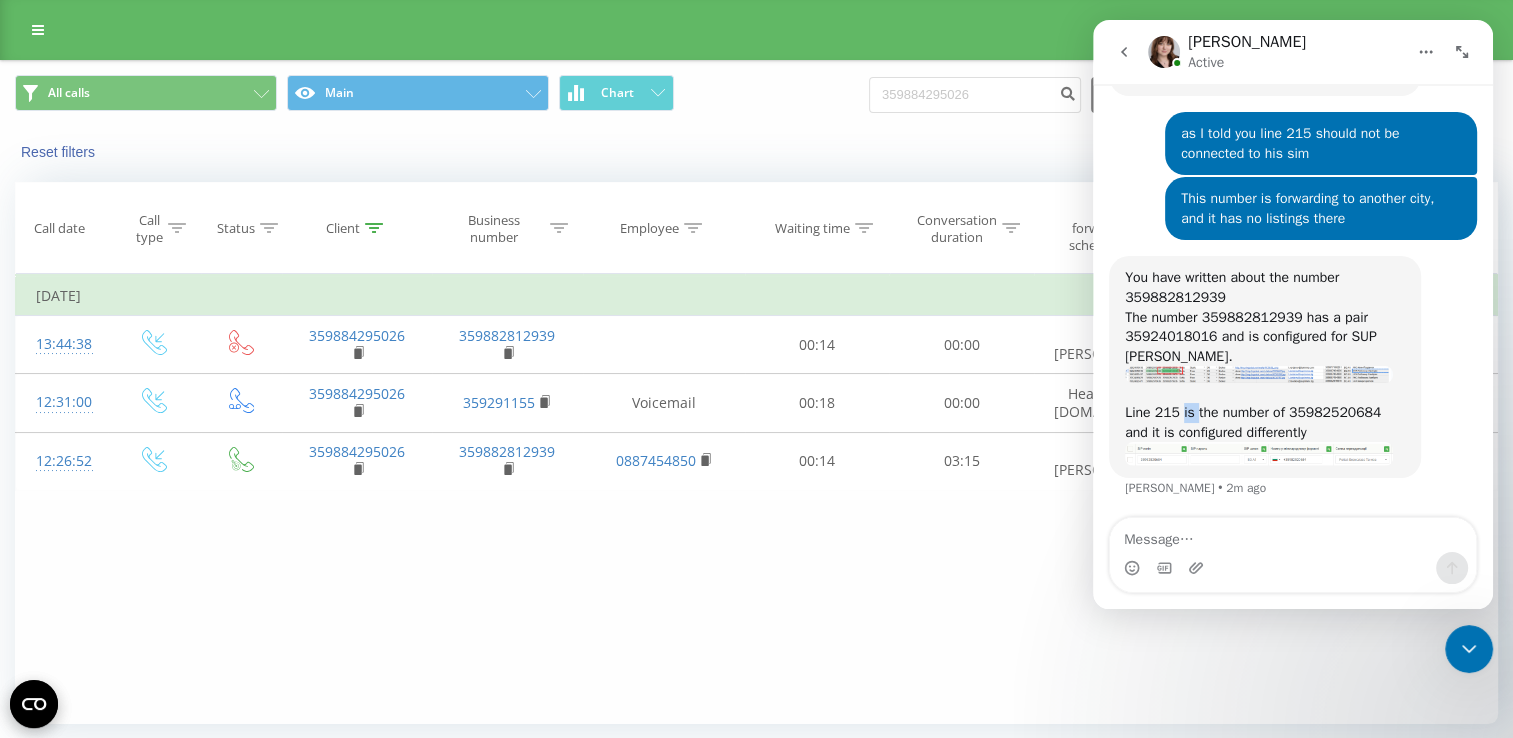 click on "Line 215 is the number of 35982520684 and it is configured differently" at bounding box center [1265, 422] 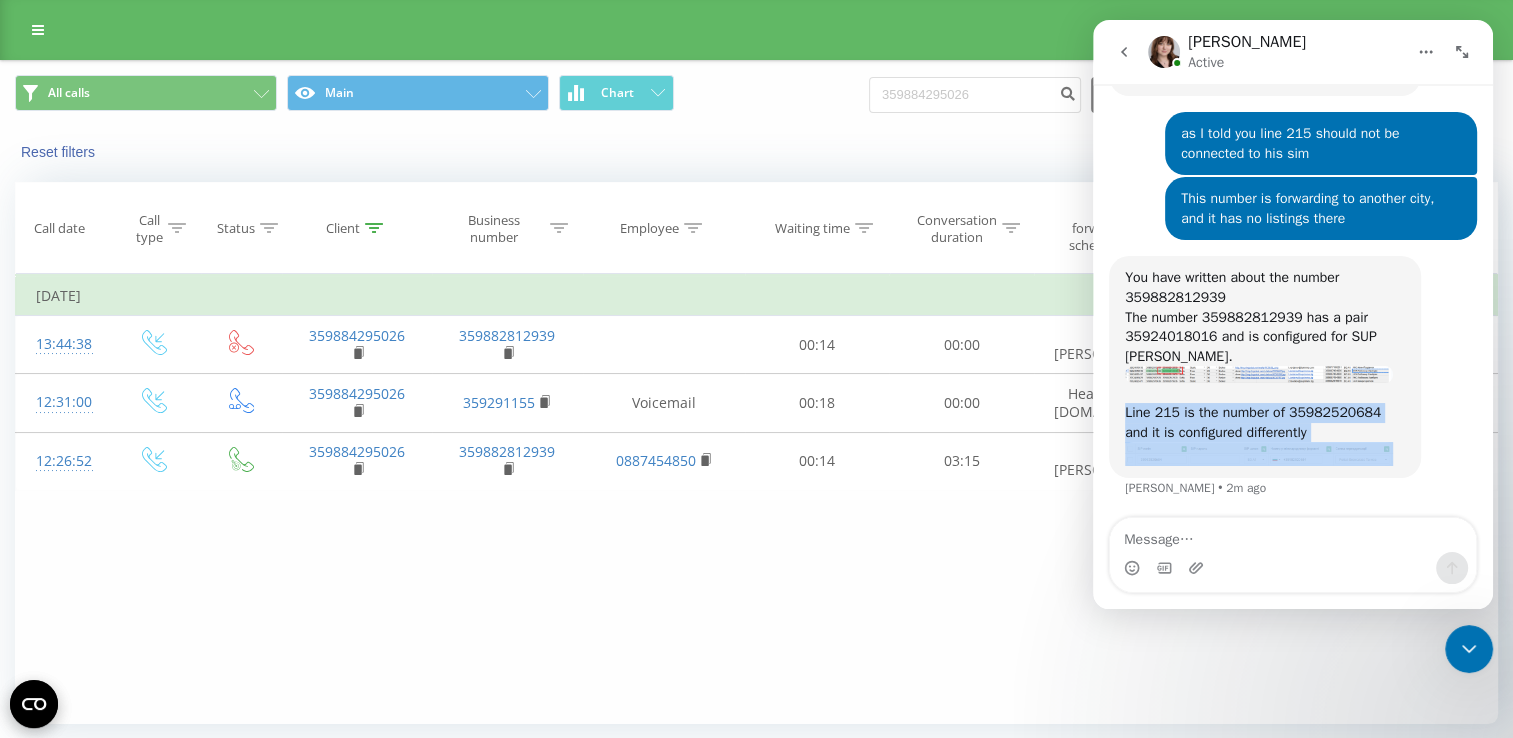 click on "Line 215 is the number of 35982520684 and it is configured differently" at bounding box center (1265, 422) 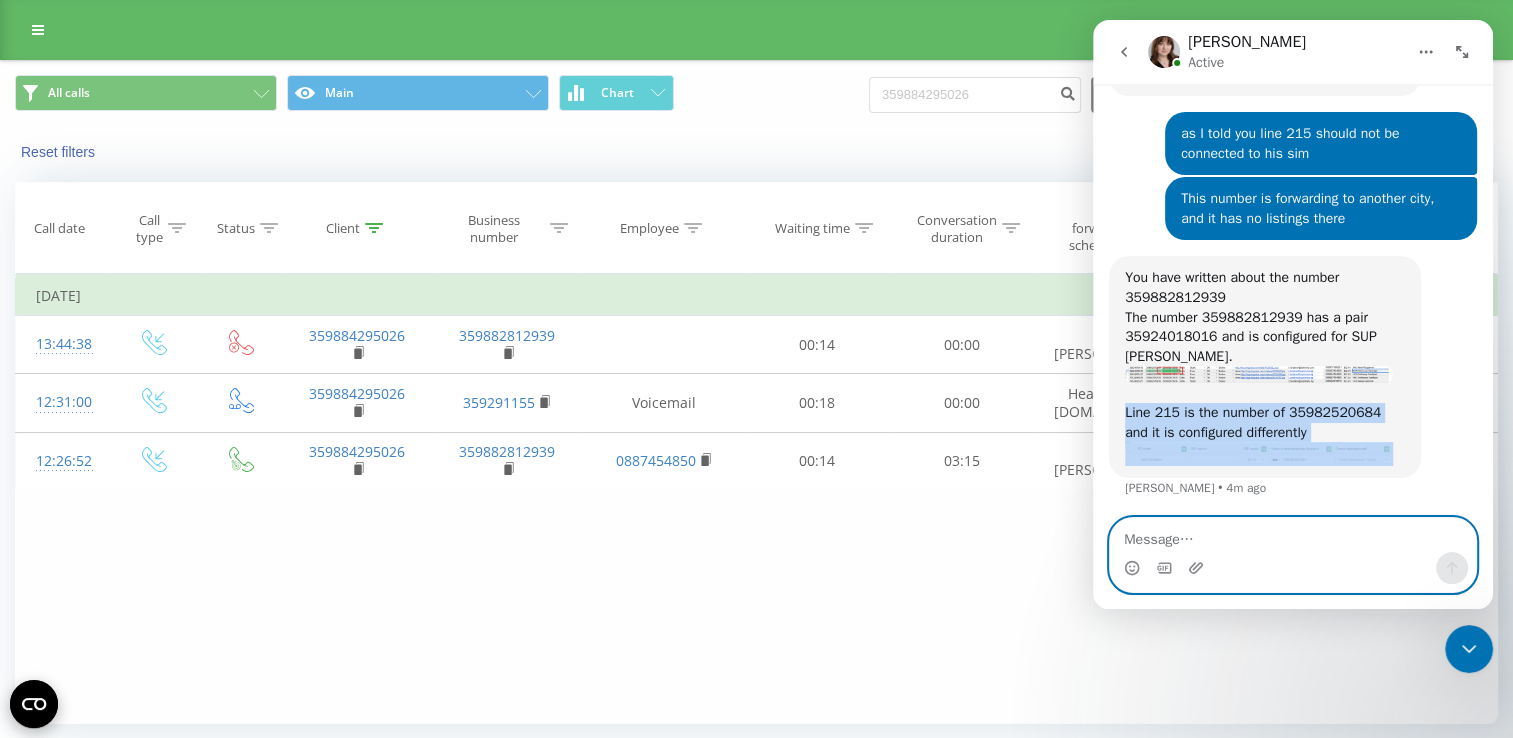 click at bounding box center [1293, 535] 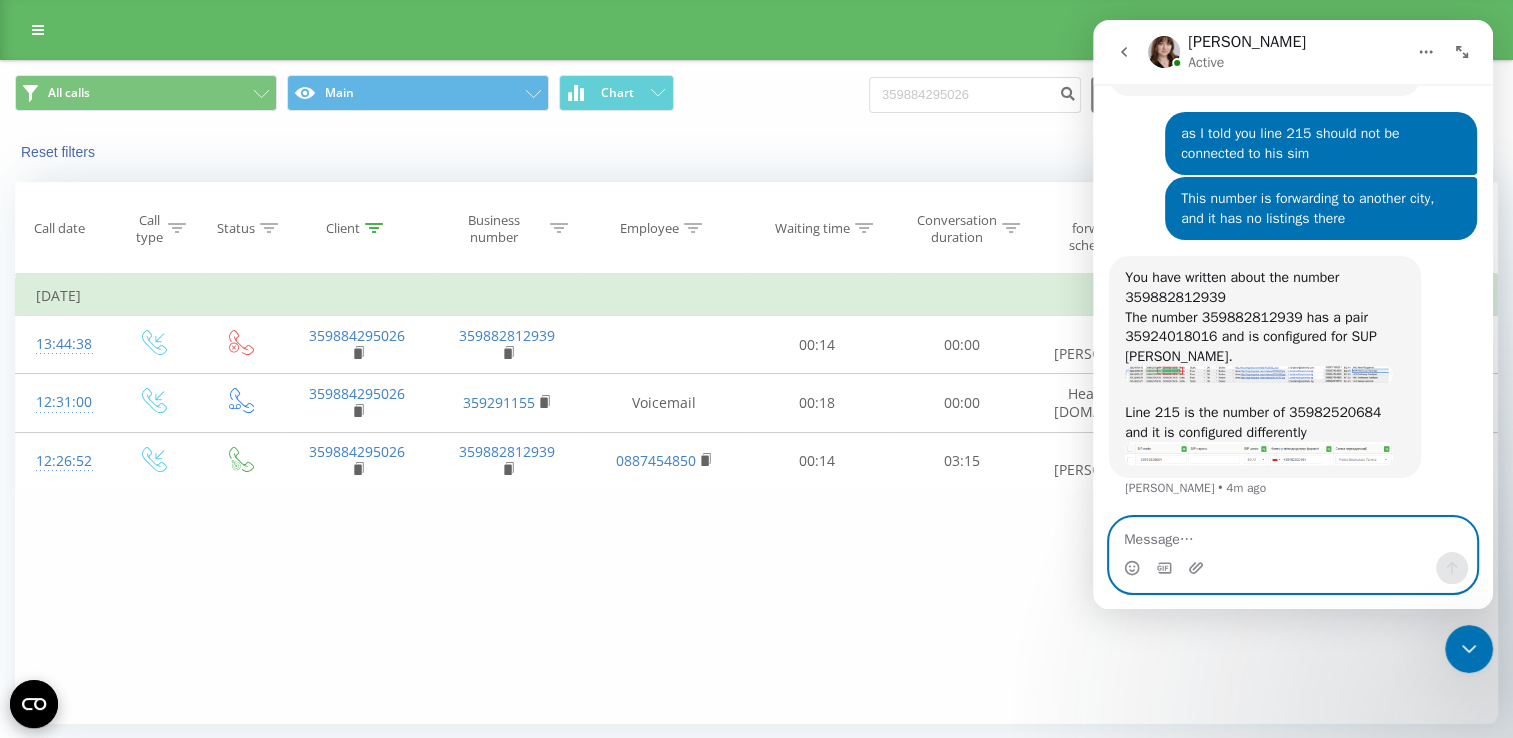 paste on "the row number 215 in column C is the same number" 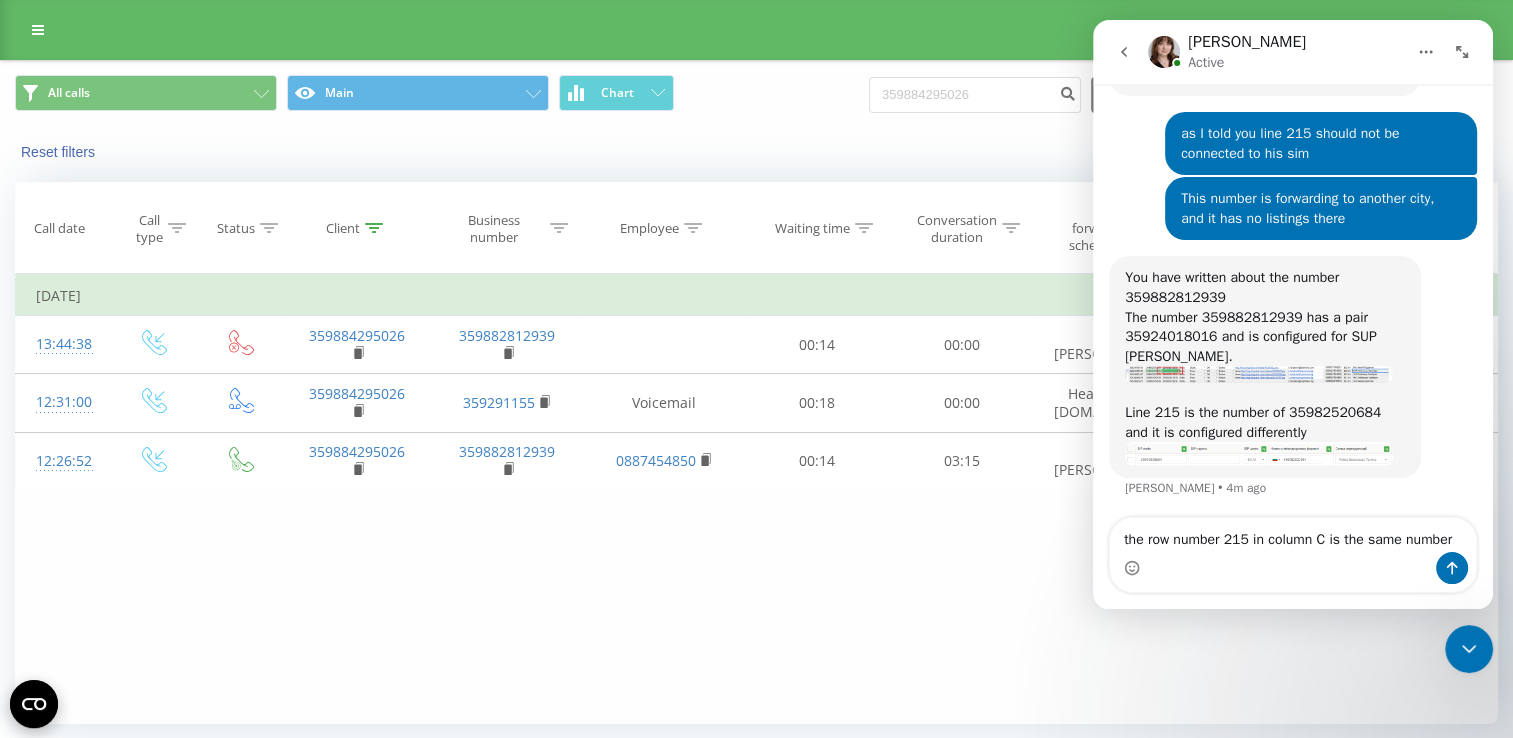 click on "You have written about the number 359882812939" at bounding box center (1265, 287) 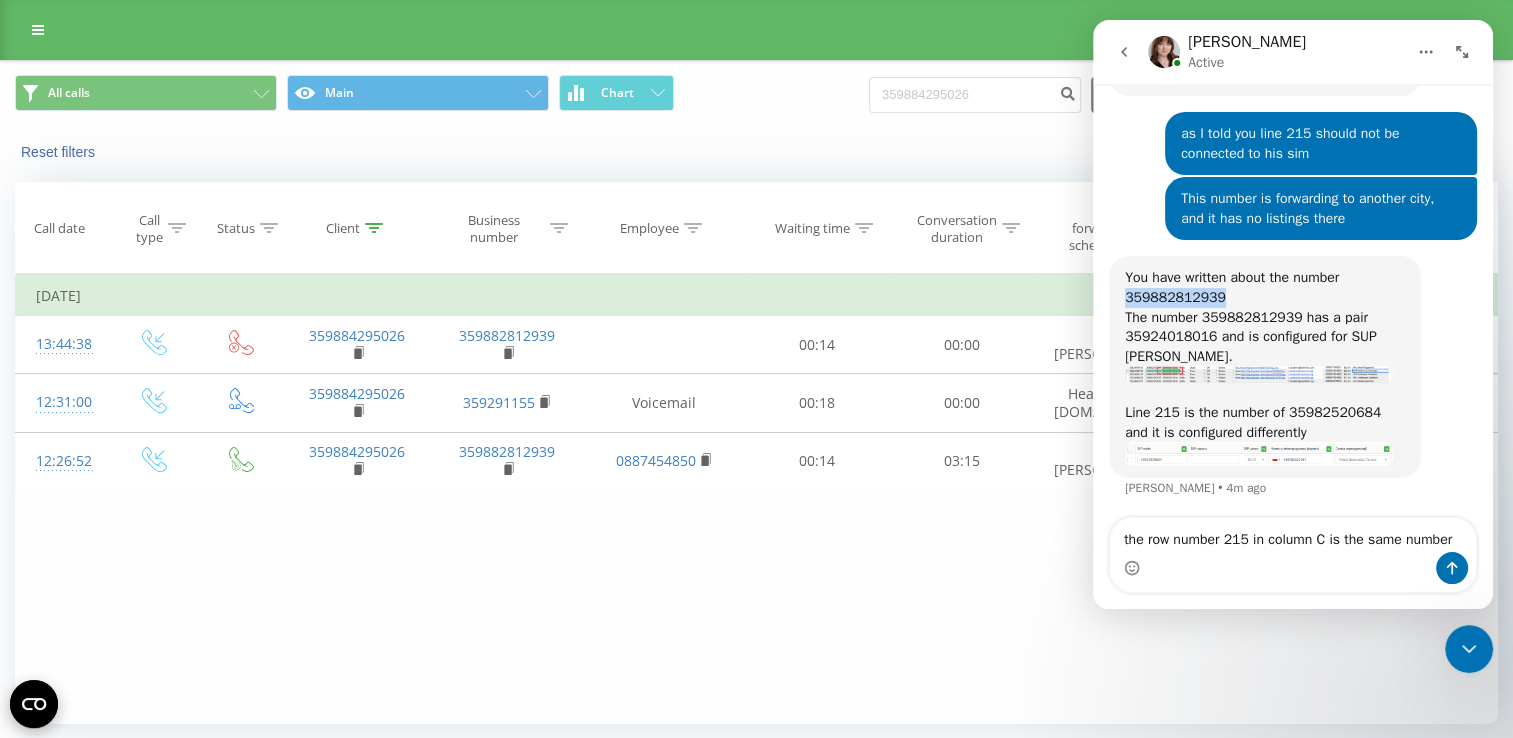 copy on "359882812939" 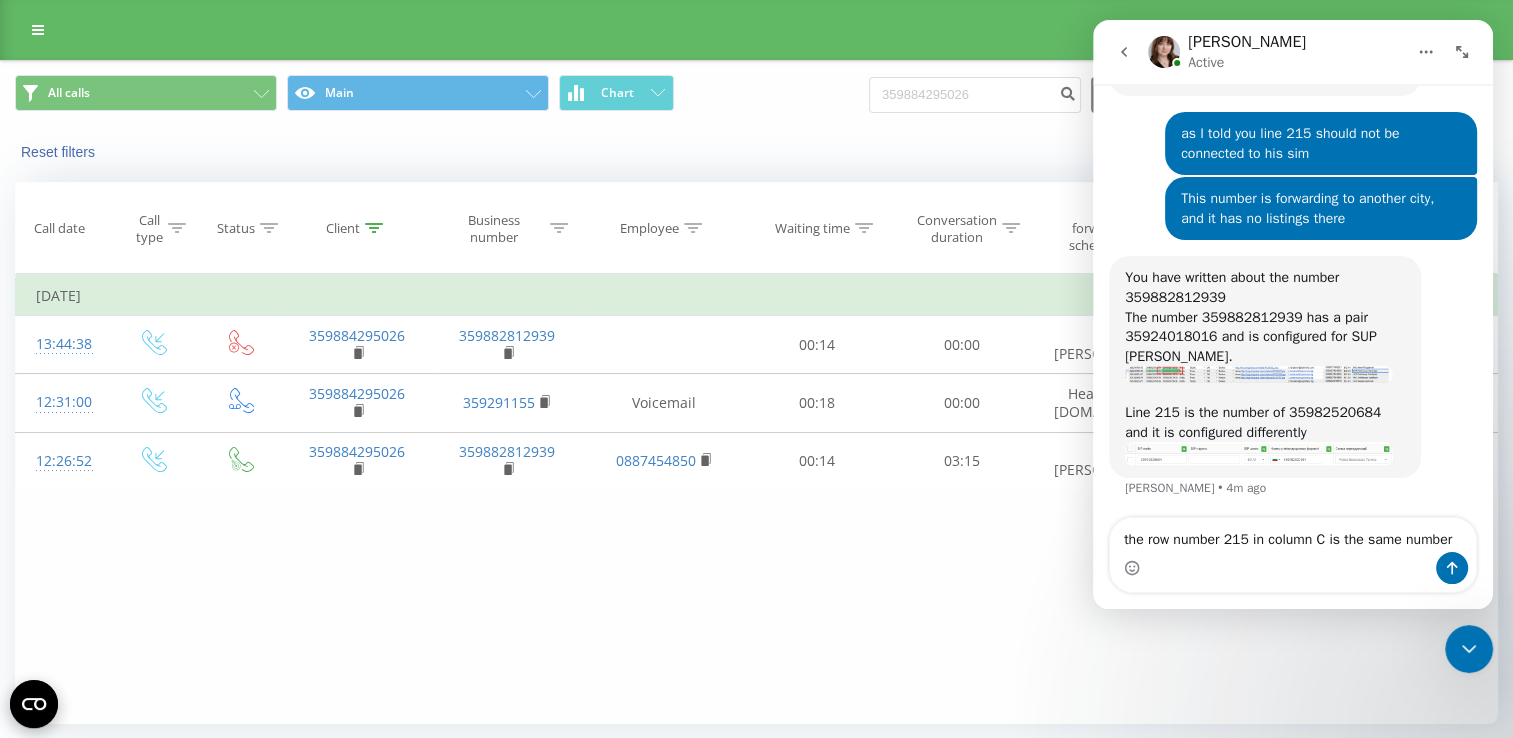 click at bounding box center (1293, 568) 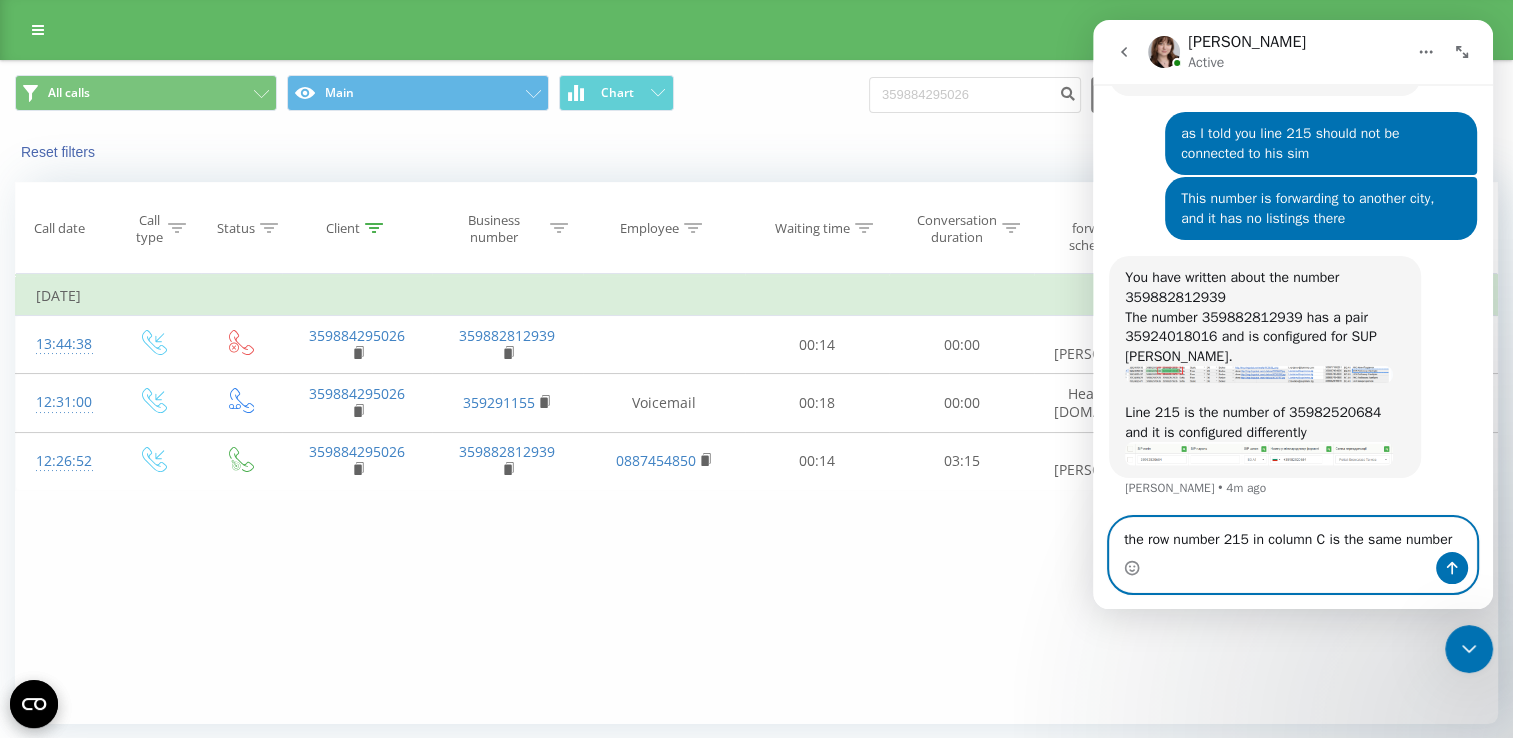 click on "the row number 215 in column C is the same number" at bounding box center (1293, 535) 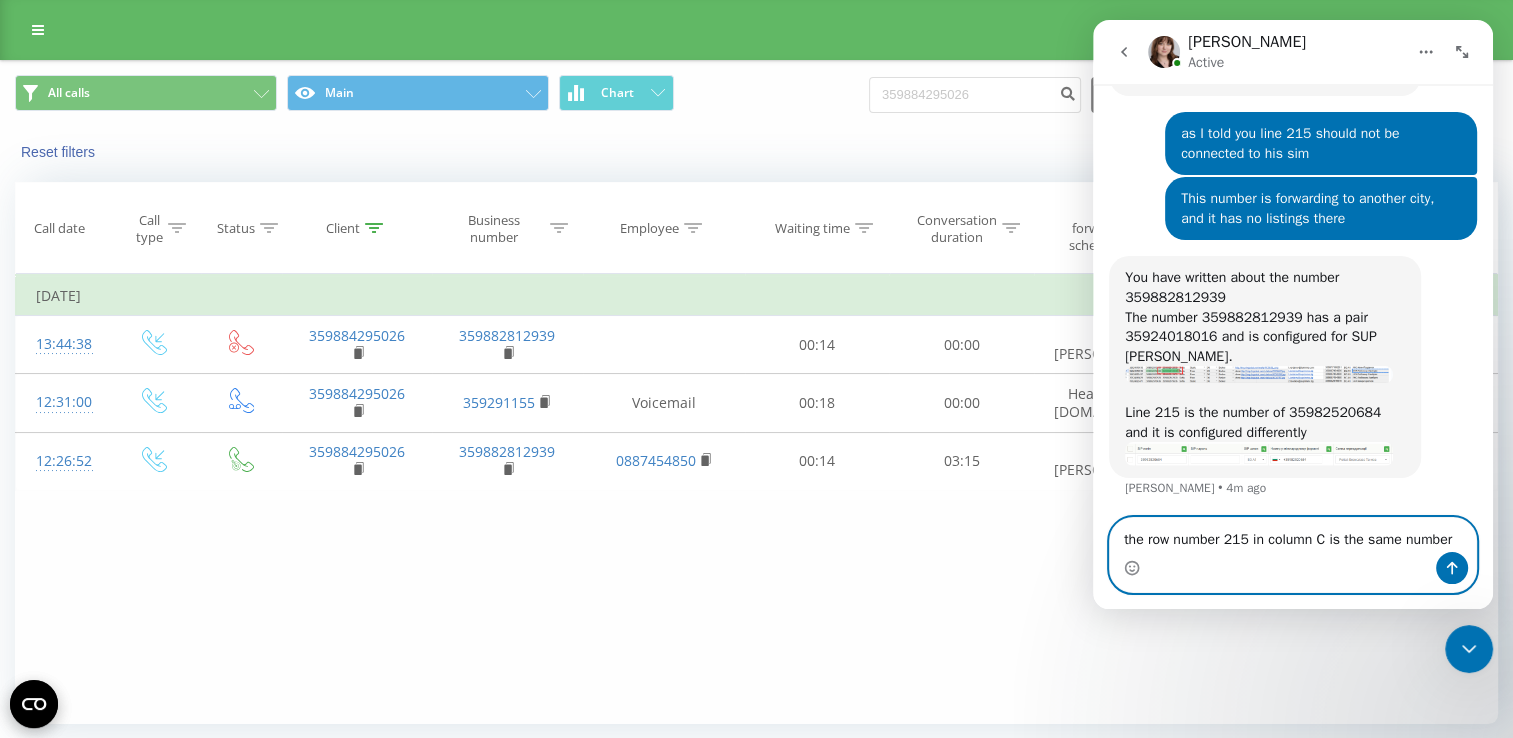 scroll, scrollTop: 984, scrollLeft: 0, axis: vertical 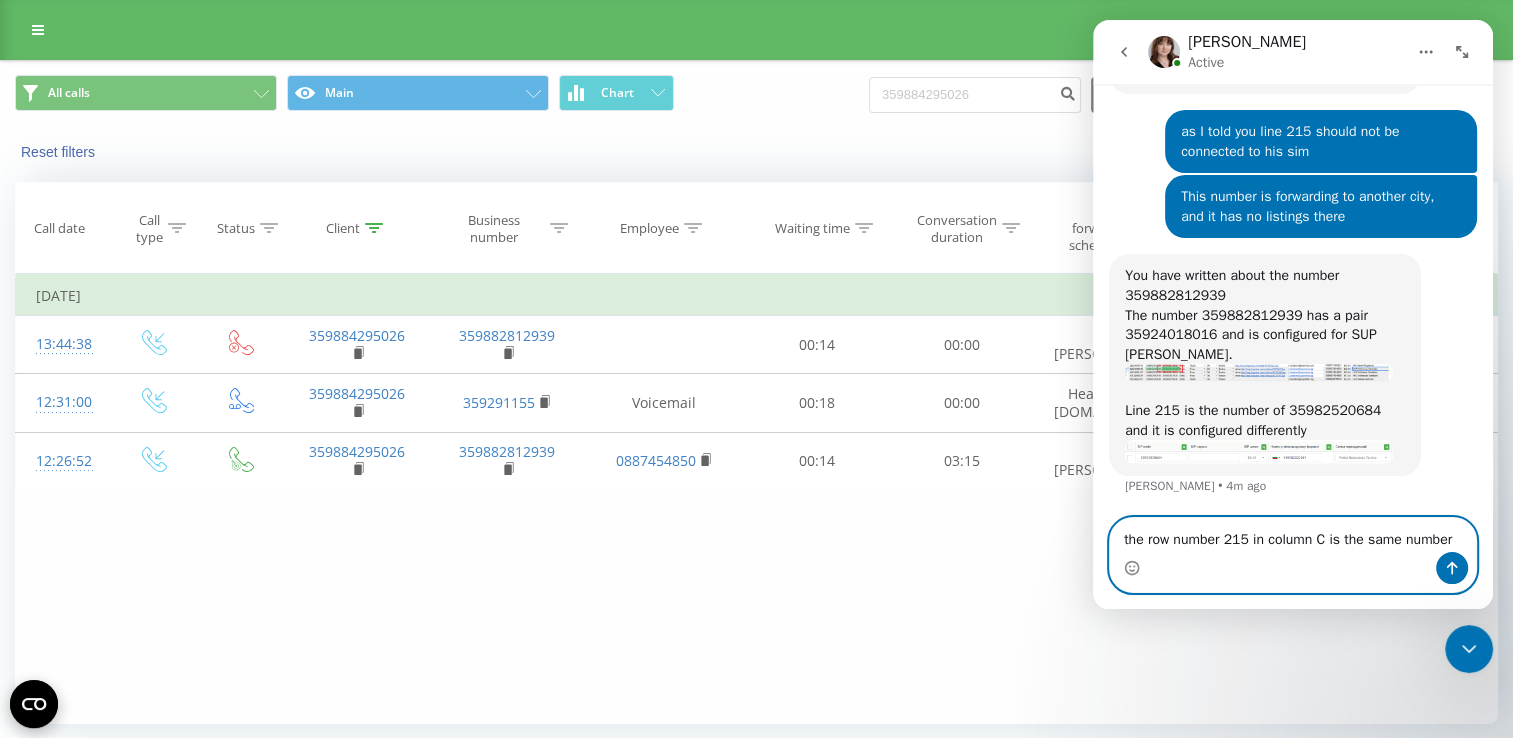paste on "359882812939" 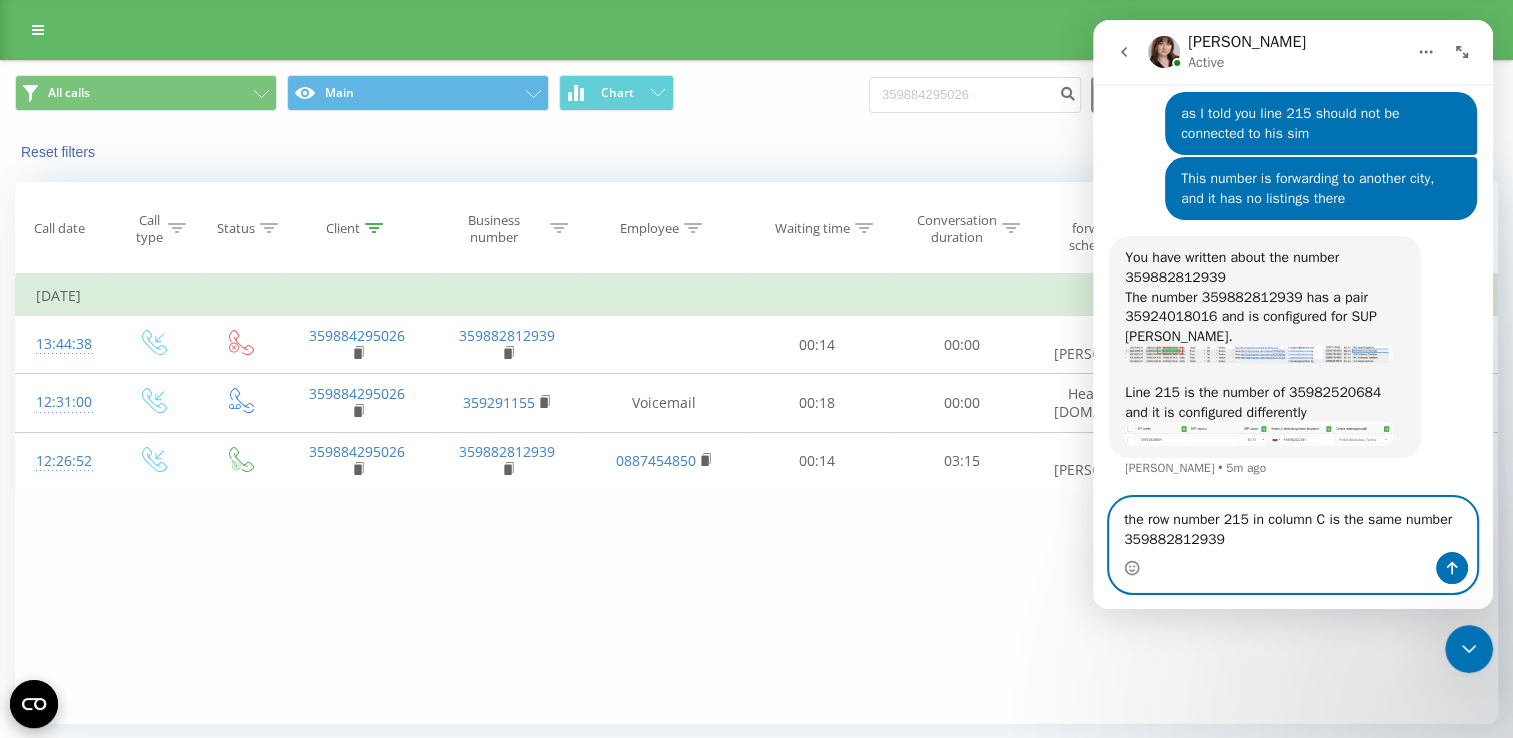 click on "the row number 215 in column C is the same number
359882812939" at bounding box center (1293, 525) 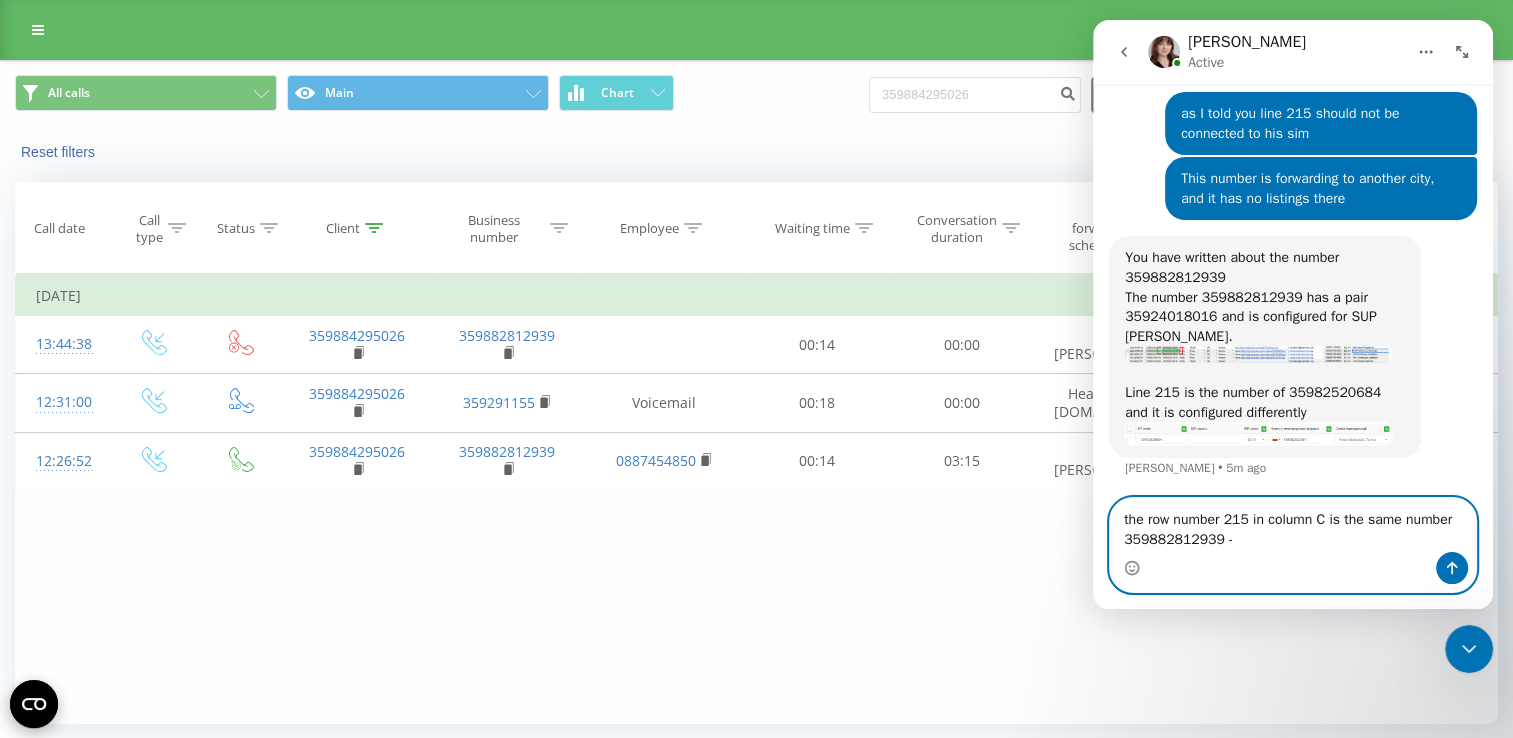 paste on "as on line 823" 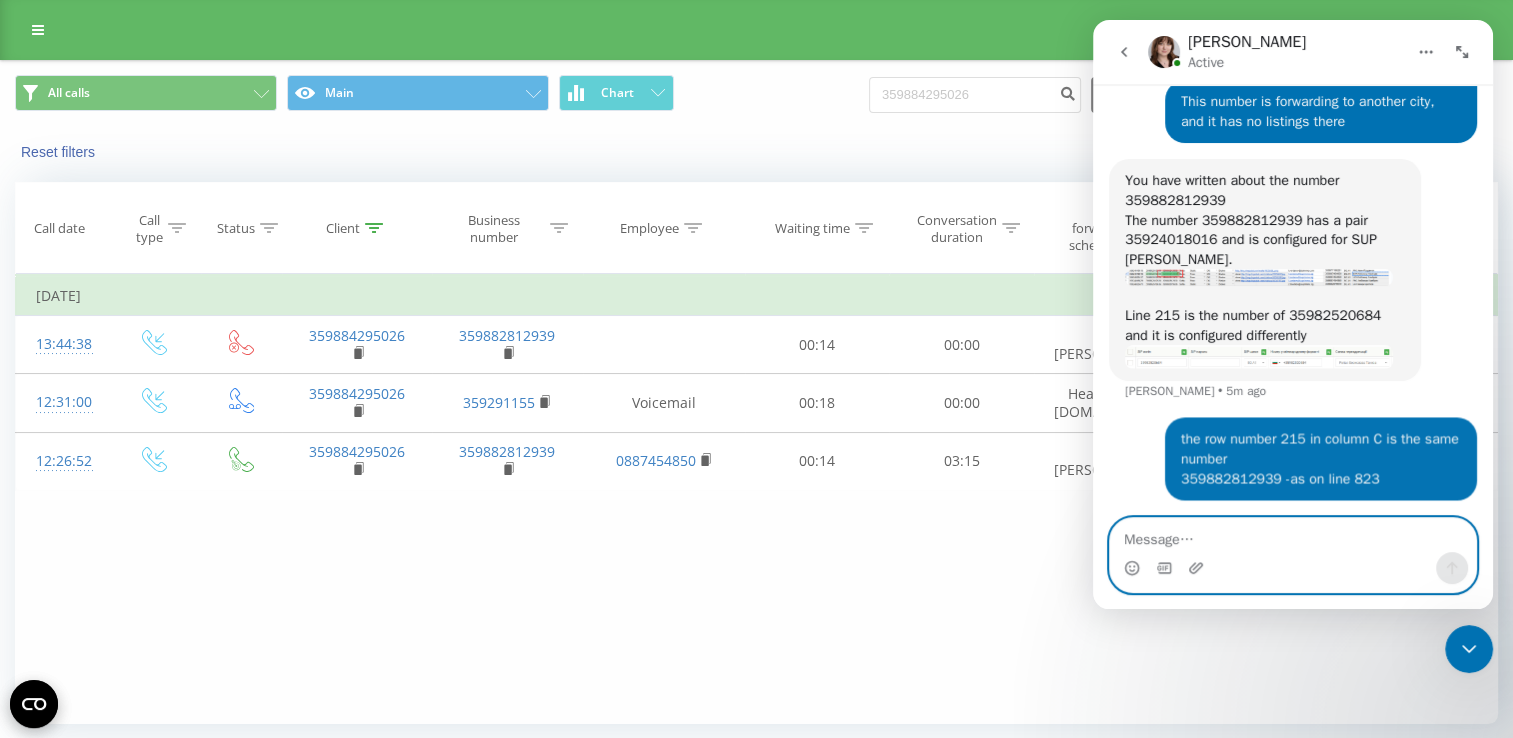 scroll, scrollTop: 1063, scrollLeft: 0, axis: vertical 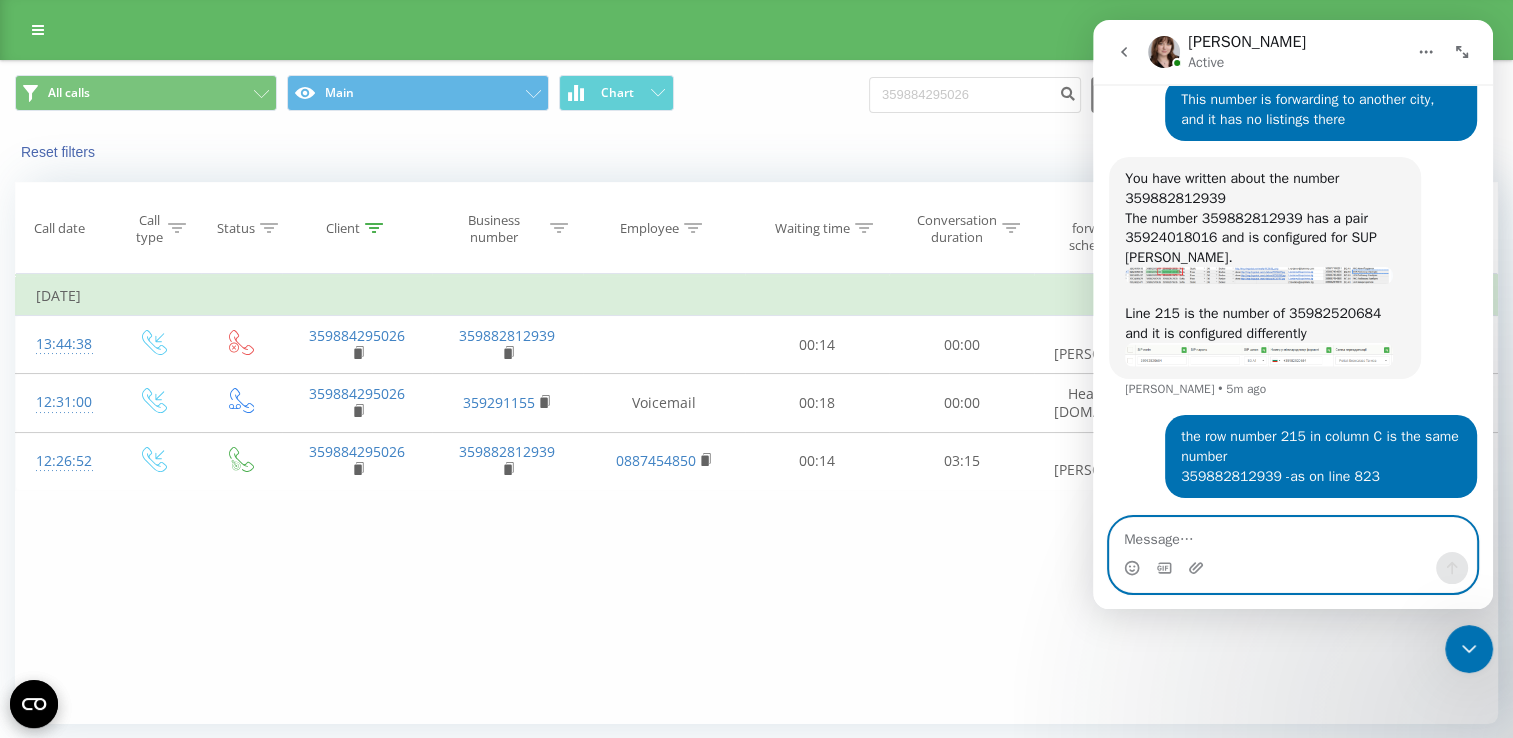 paste on "can you remove all settings on line 215?" 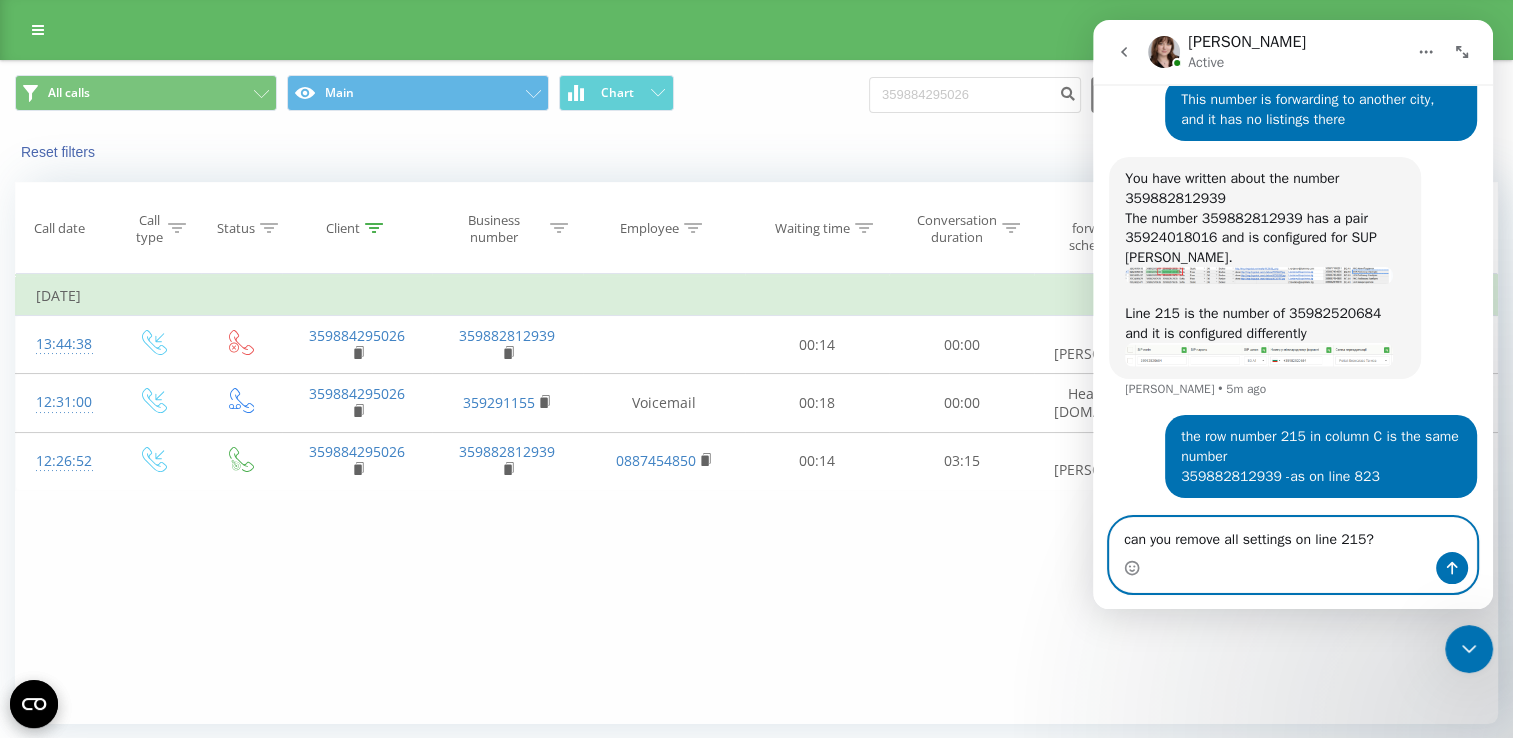 type on "can you remove all settings on line 215 ?" 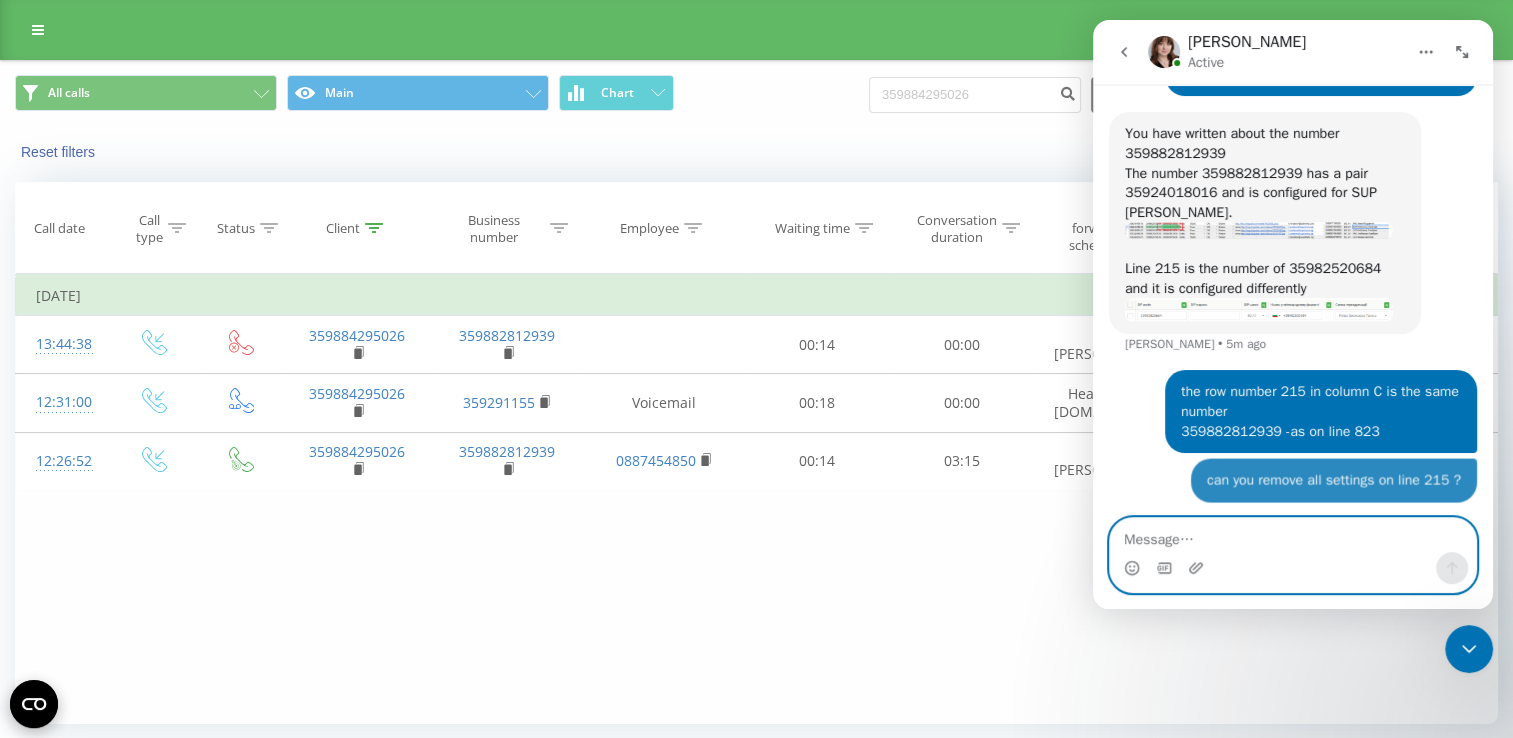 scroll, scrollTop: 1108, scrollLeft: 0, axis: vertical 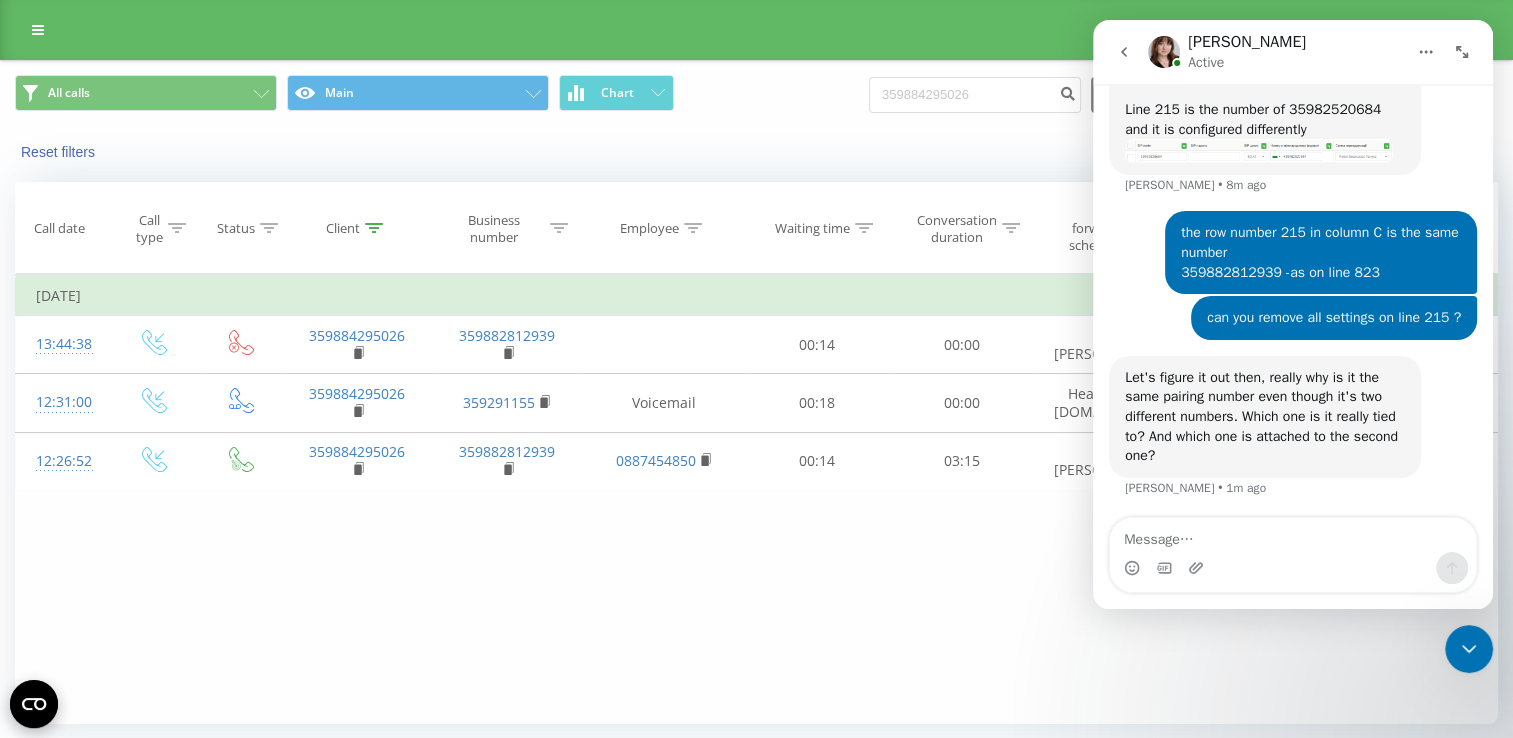 click on "Let's figure it out then, really why is it the same pairing number even though it's two different numbers.  Which one is it really tied to? And which one is attached to the second one?" at bounding box center [1265, 417] 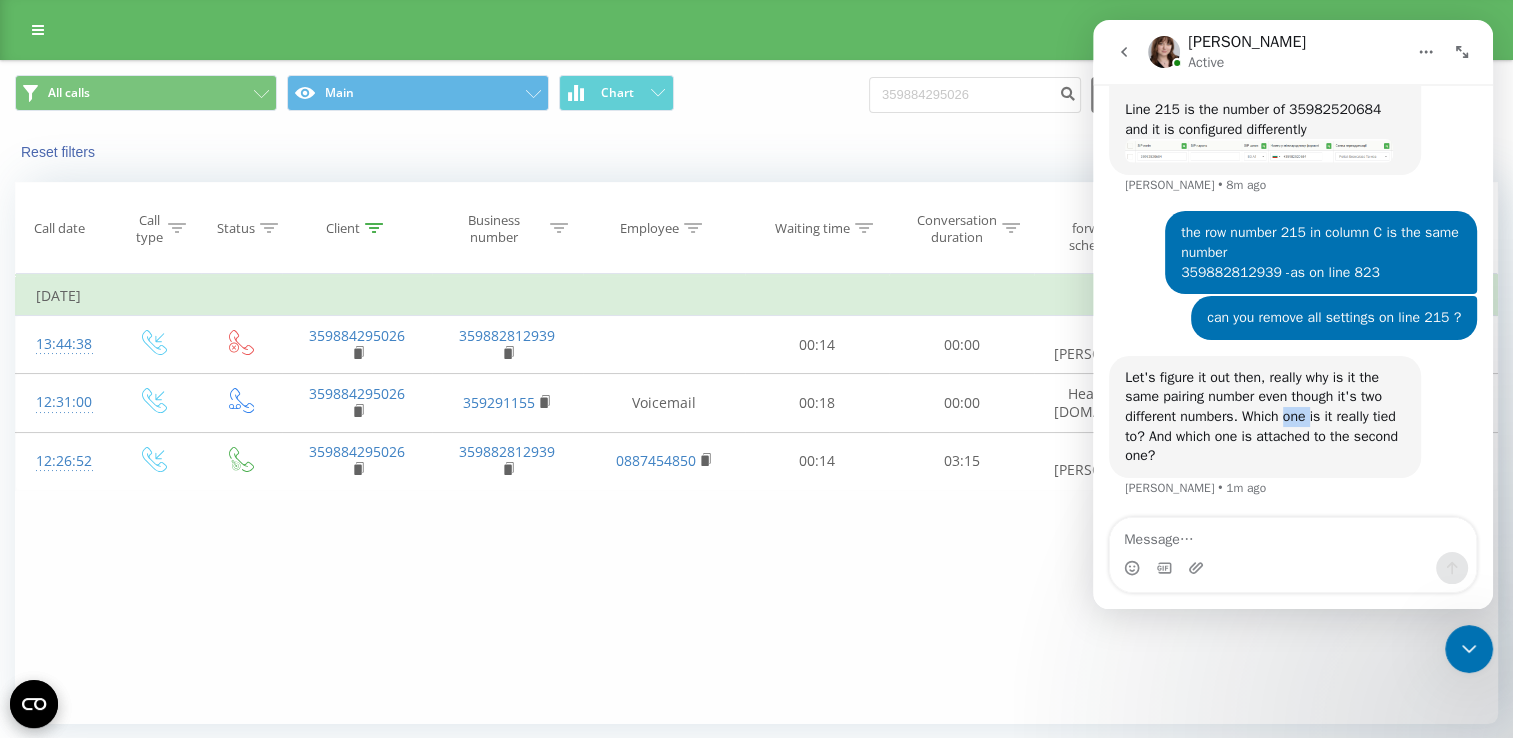 click on "Let's figure it out then, really why is it the same pairing number even though it's two different numbers.  Which one is it really tied to? And which one is attached to the second one?" at bounding box center [1265, 417] 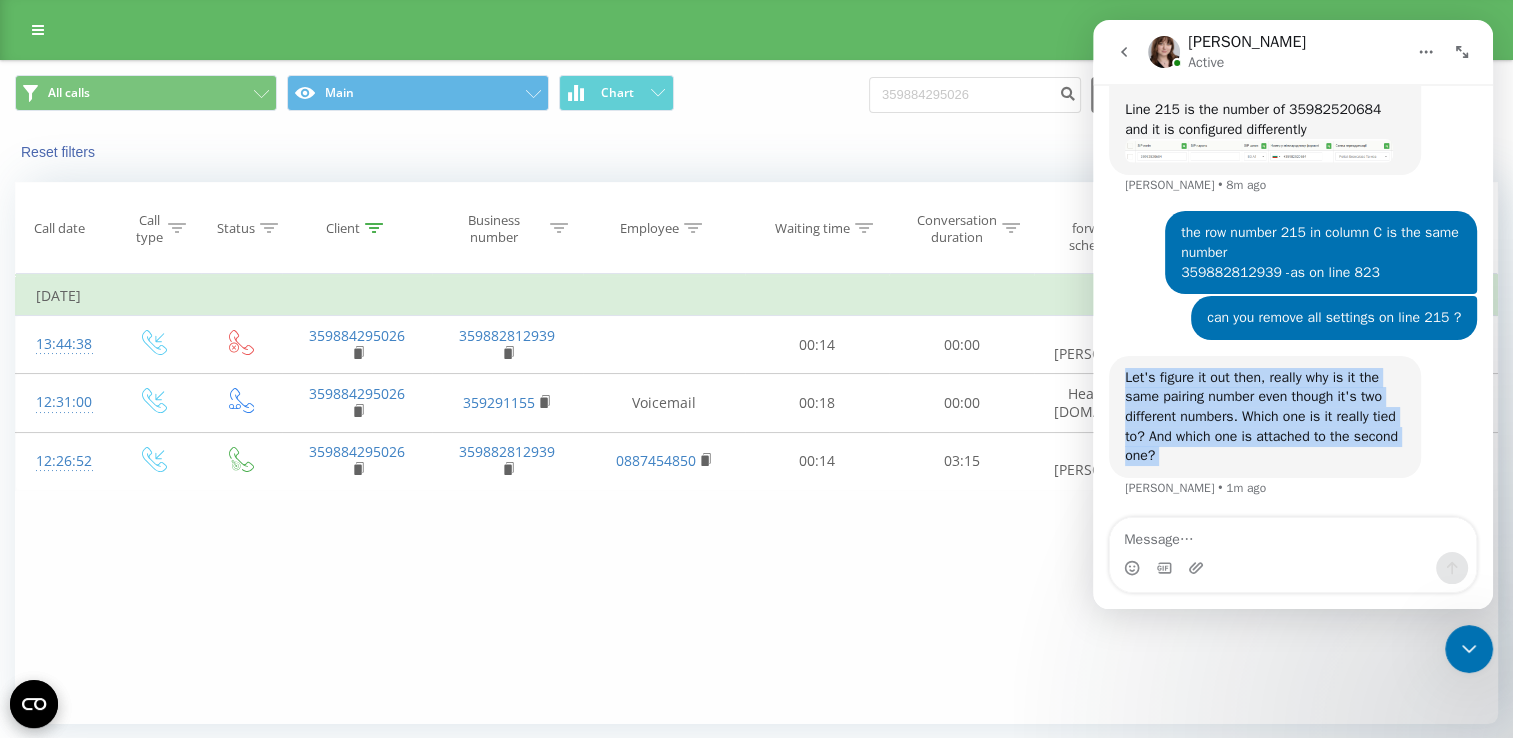 copy on "Let's figure it out then, really why is it the same pairing number even though it's two different numbers.  Which one is it really tied to? And which one is attached to the second one?" 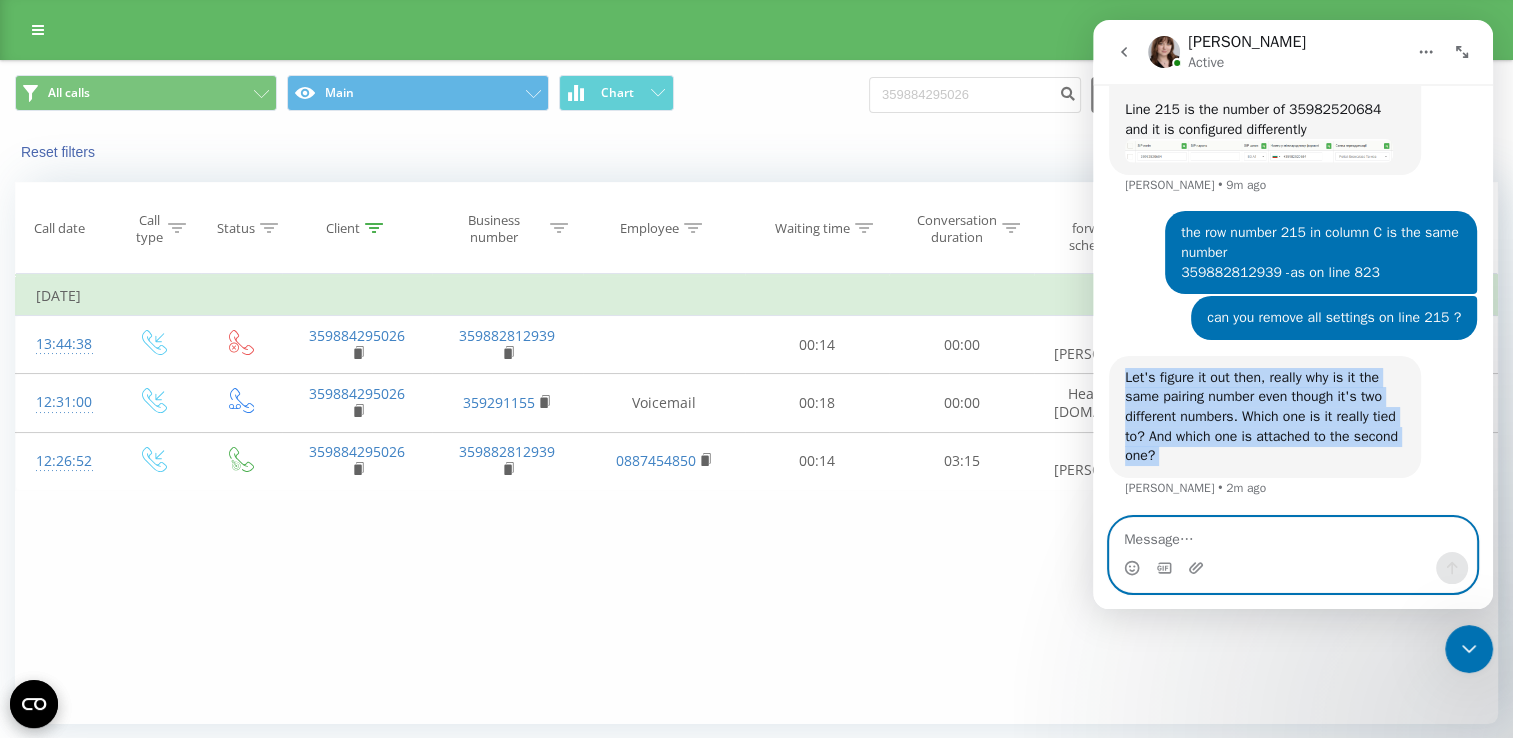 click at bounding box center [1293, 535] 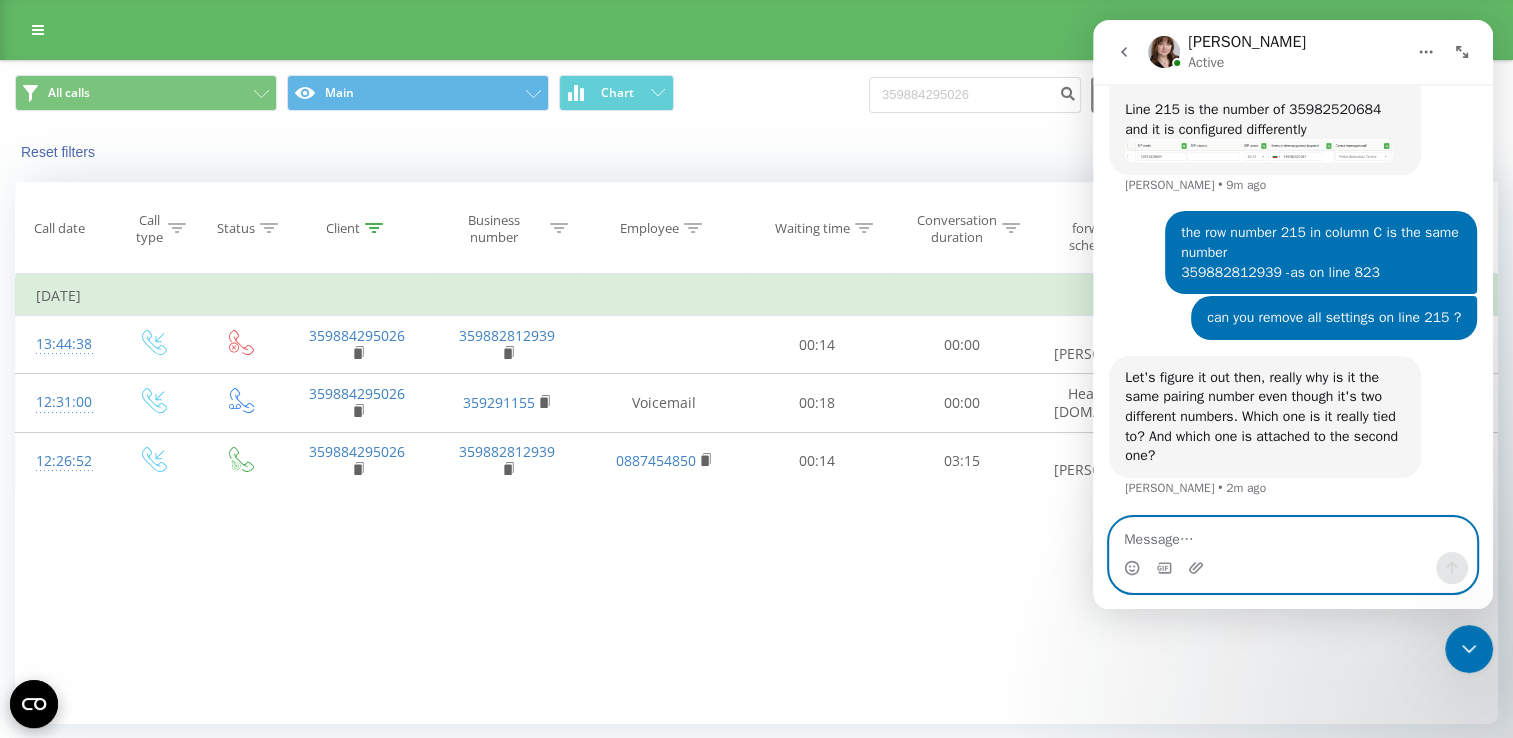 paste on "please show me the settings on line 215" 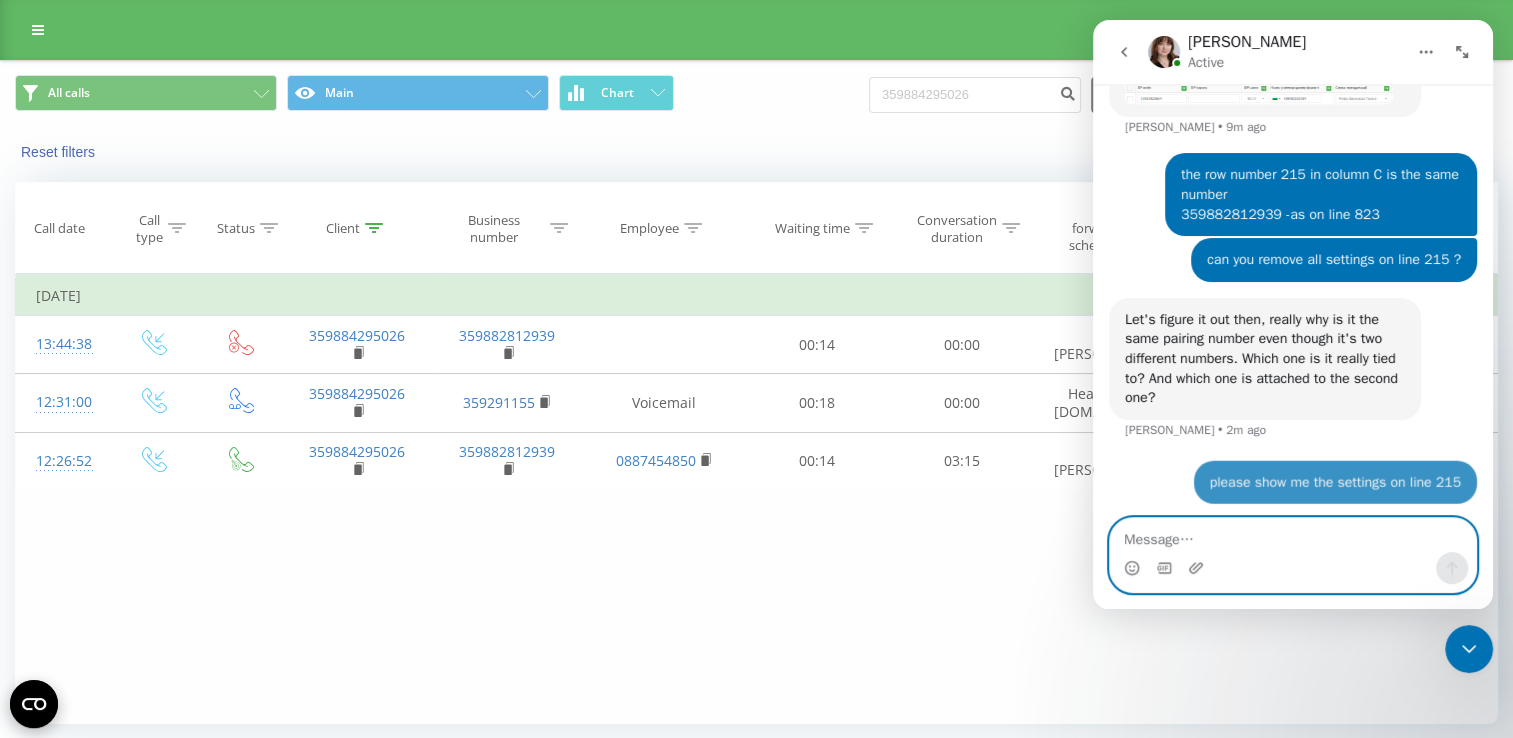 scroll, scrollTop: 1326, scrollLeft: 0, axis: vertical 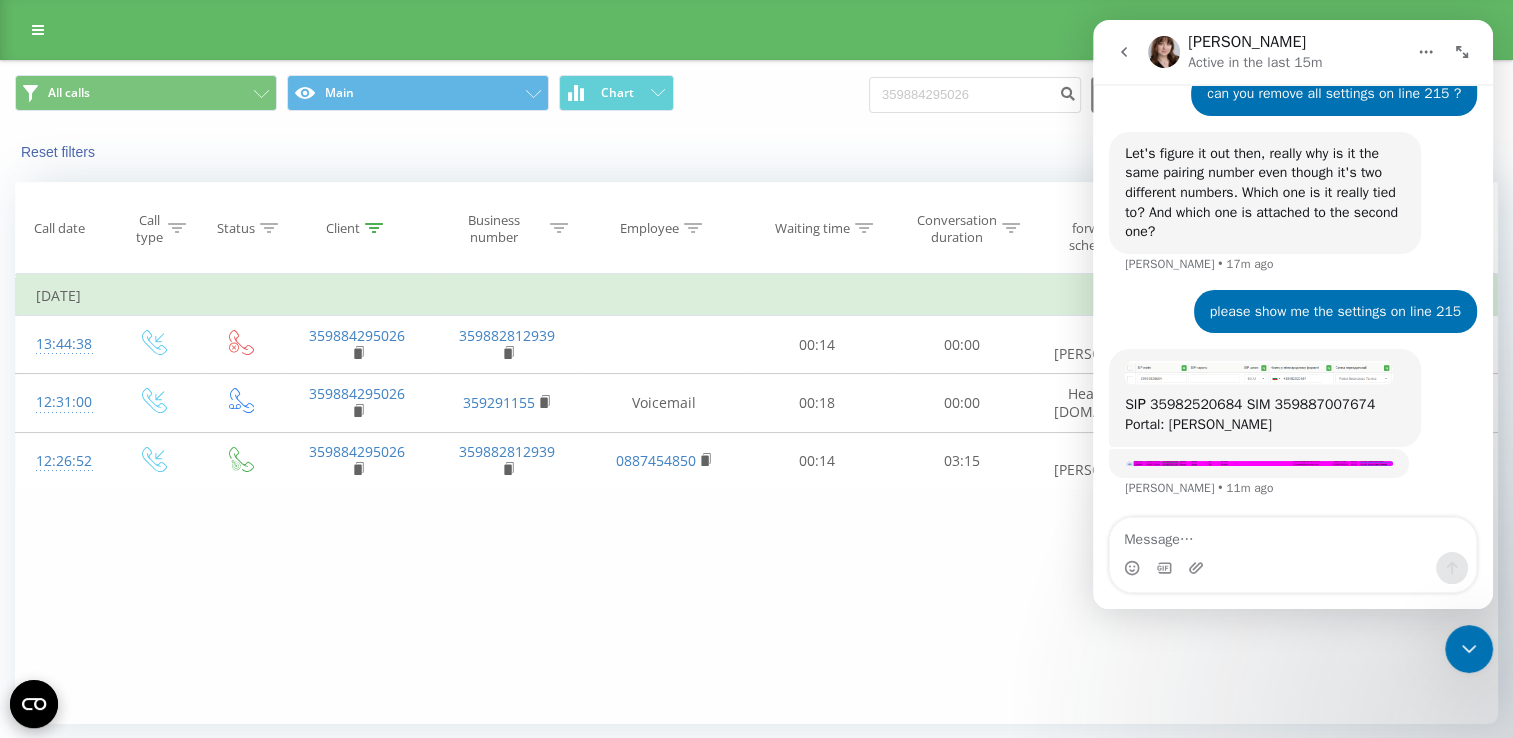 click at bounding box center (1259, 373) 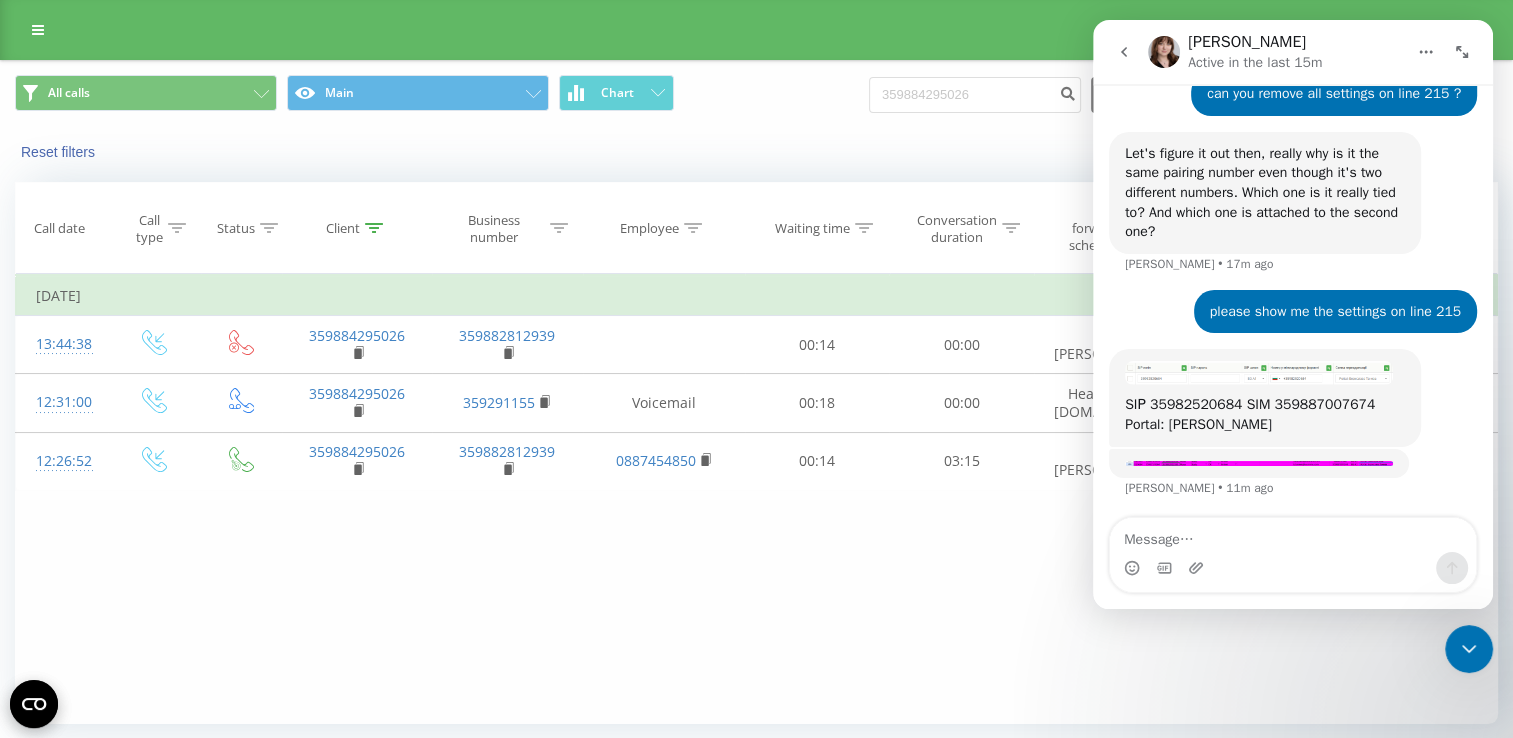 scroll, scrollTop: 0, scrollLeft: 0, axis: both 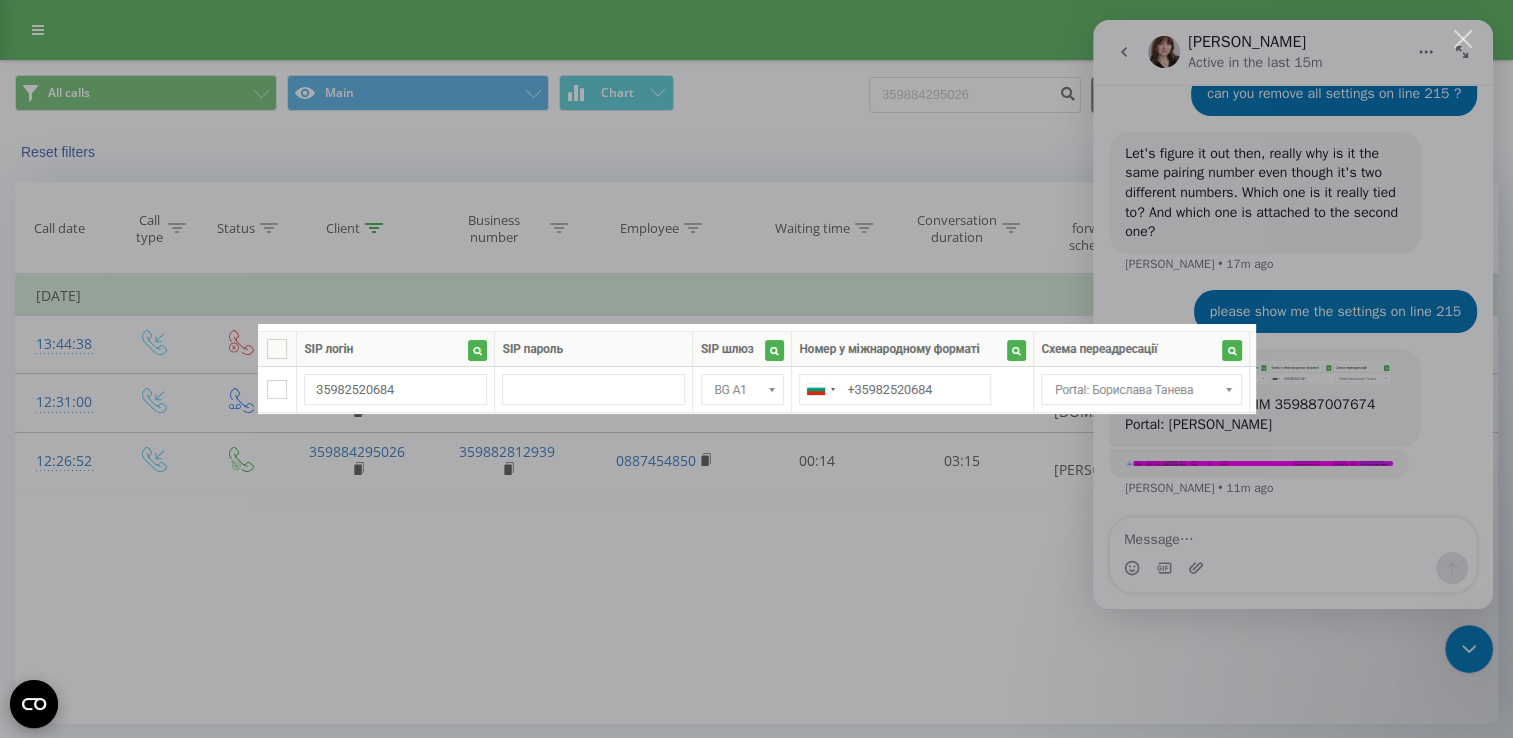 click at bounding box center (756, 369) 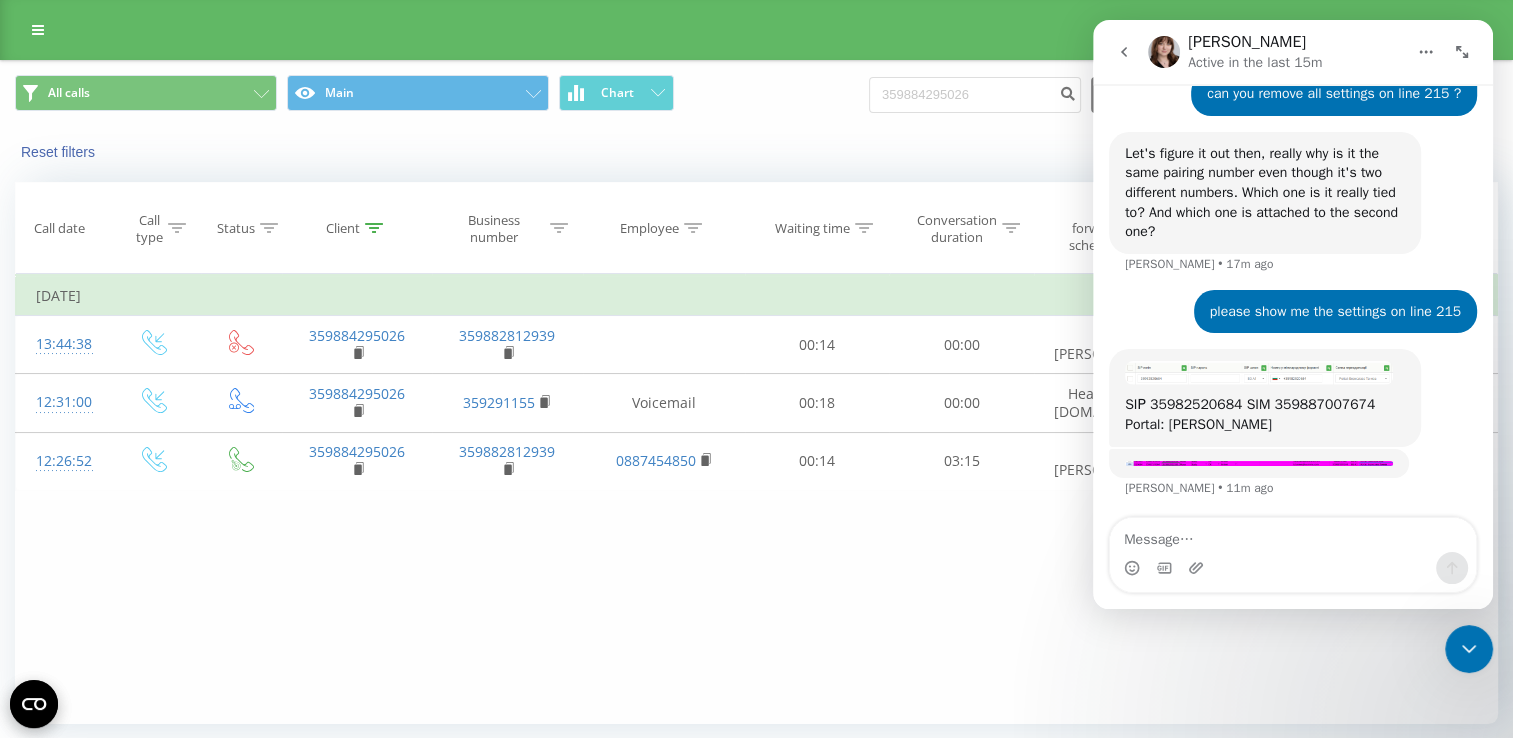 scroll, scrollTop: 64, scrollLeft: 0, axis: vertical 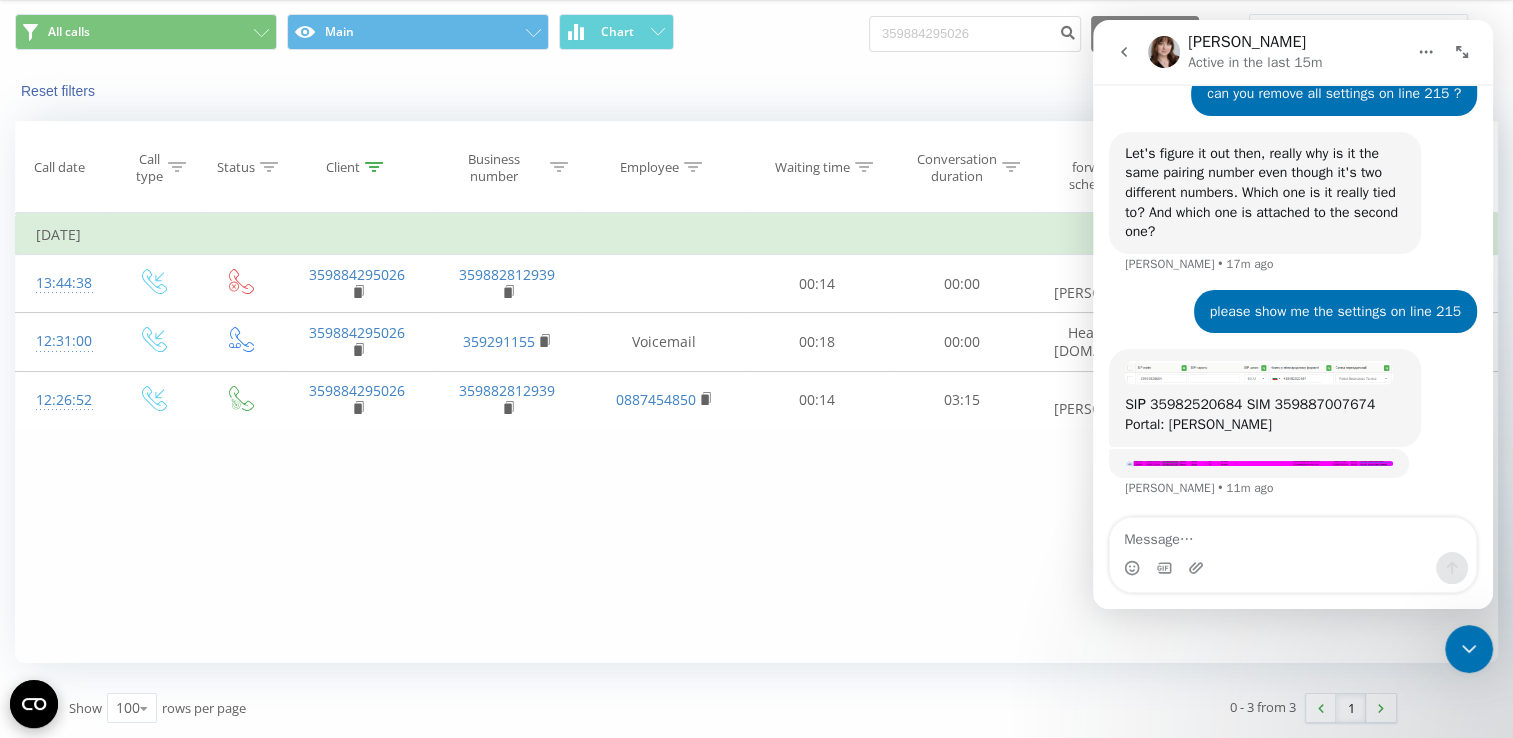 click on "SIР 35982520684 SIM  359887007674 Portal: [PERSON_NAME]" at bounding box center [1265, 414] 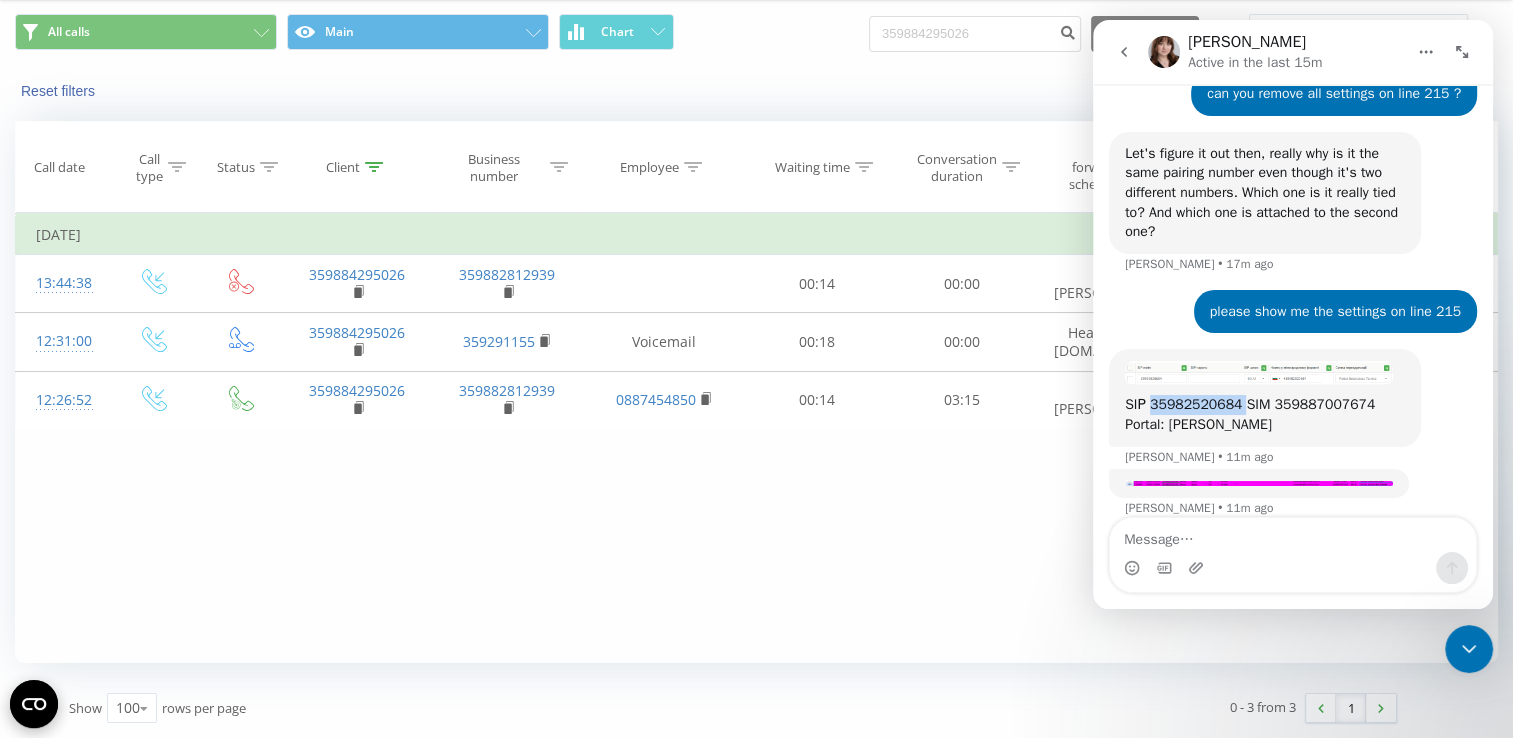 click on "SIР 35982520684 SIM  359887007674 Portal: [PERSON_NAME]" at bounding box center (1265, 414) 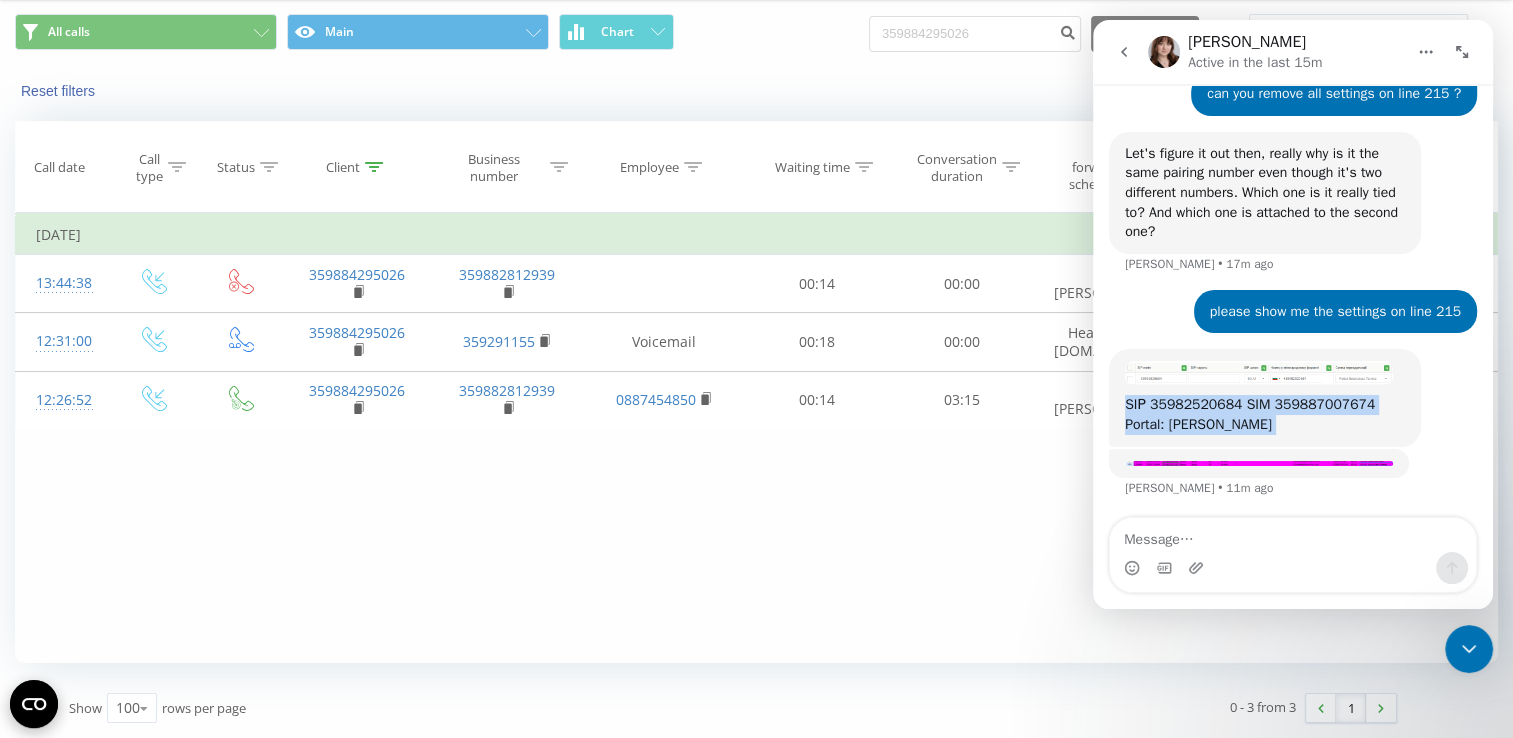 click on "SIР 35982520684 SIM  359887007674 Portal: [PERSON_NAME]" at bounding box center (1265, 414) 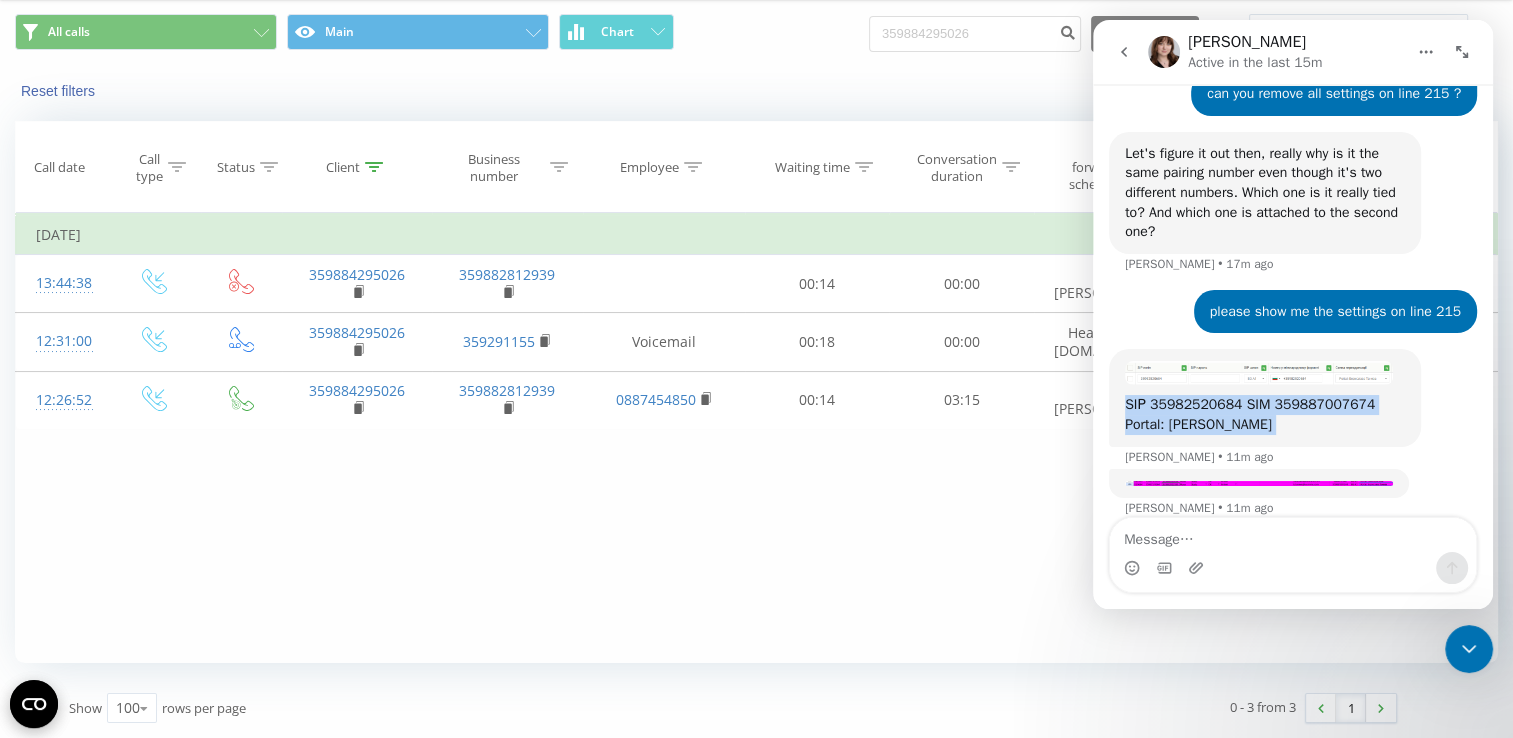 scroll, scrollTop: 1511, scrollLeft: 0, axis: vertical 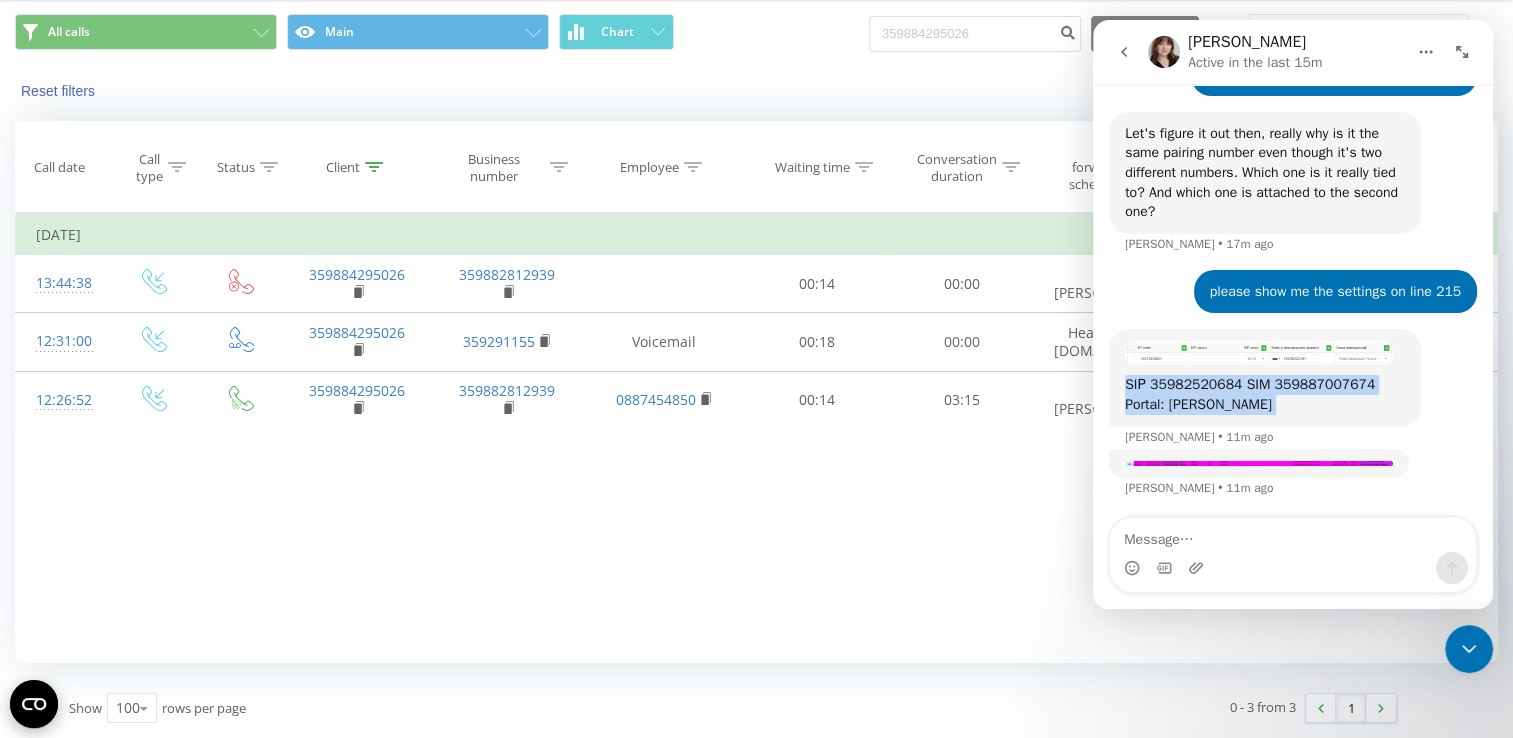 copy on "SIР 35982520684 SIM  359887007674 Portal: [PERSON_NAME]" 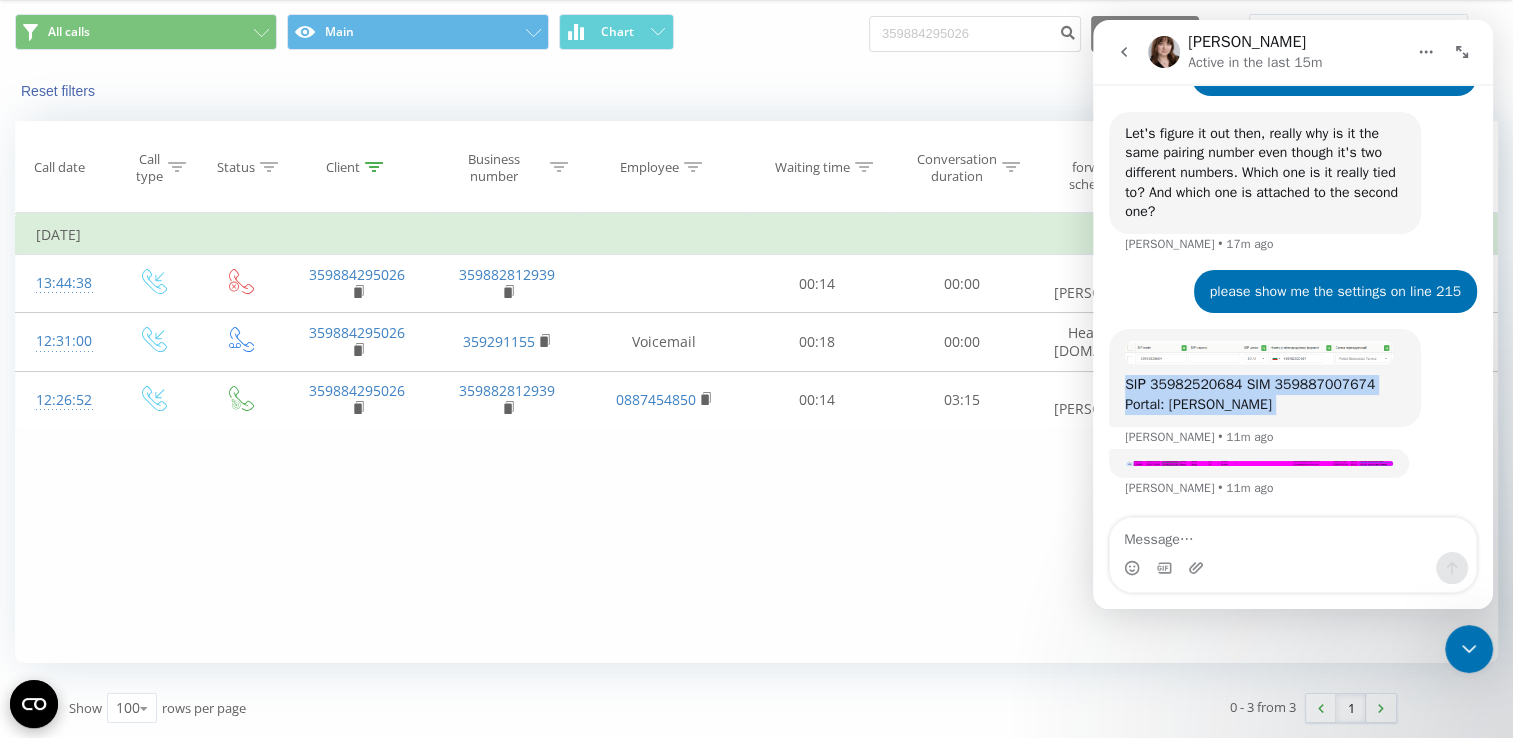 click at bounding box center [1259, 353] 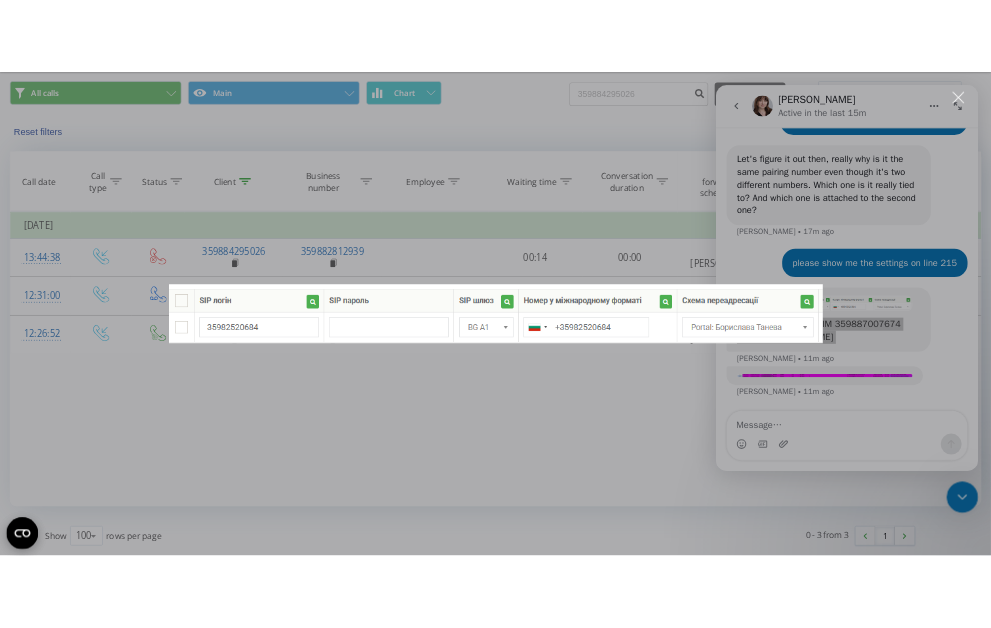 scroll, scrollTop: 0, scrollLeft: 0, axis: both 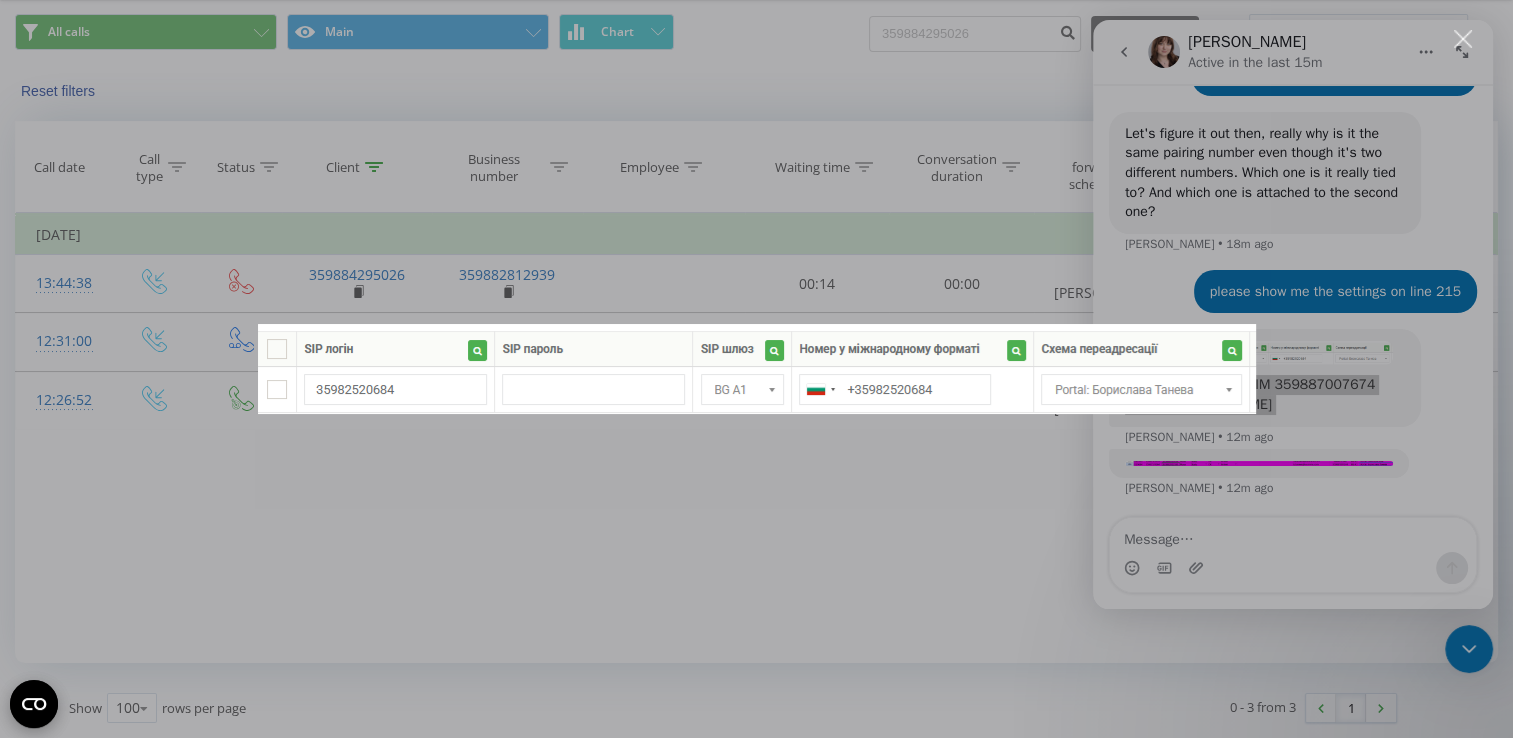 click at bounding box center (756, 369) 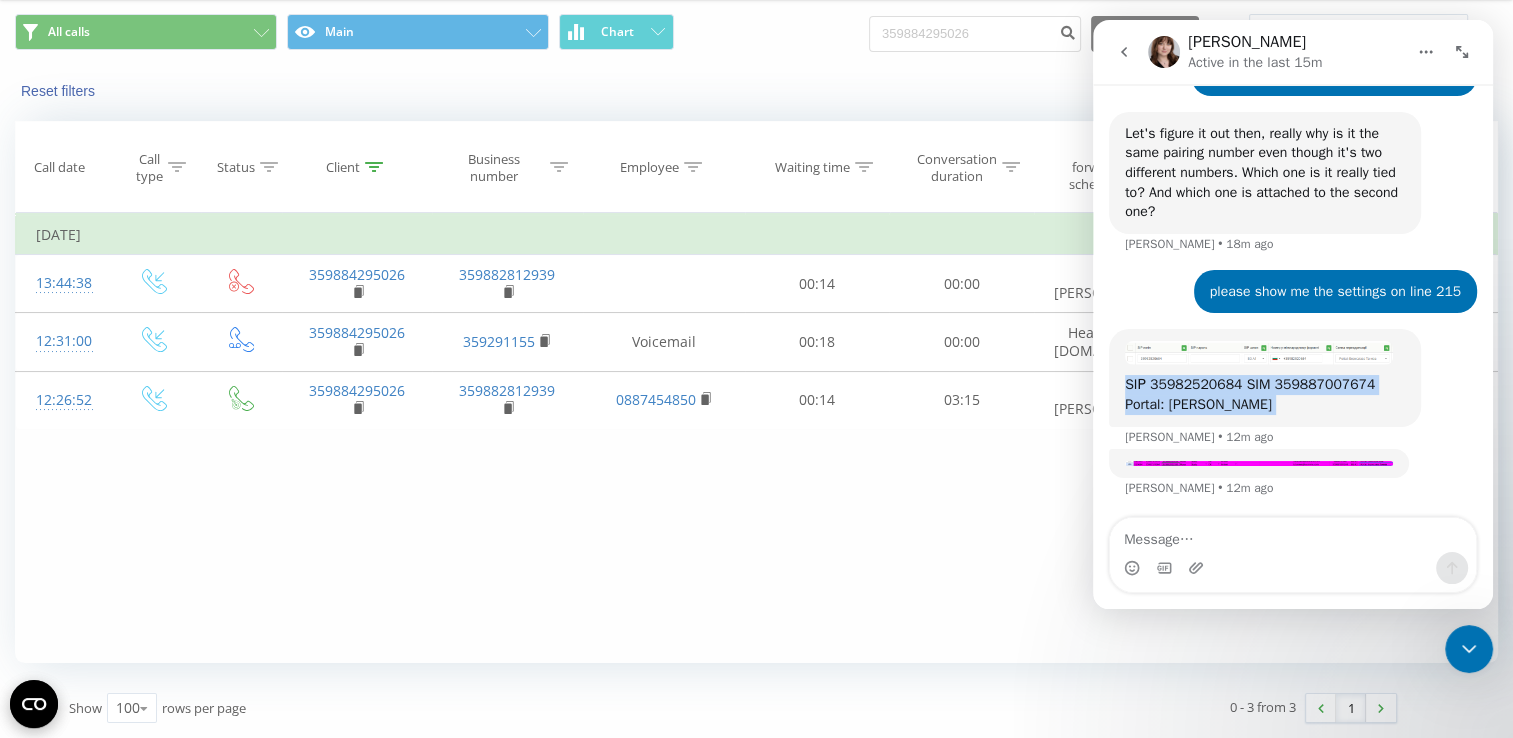 click on "SIР 35982520684 SIM  359887007674 Portal: [PERSON_NAME] [PERSON_NAME]    •   12m ago" at bounding box center [1265, 377] 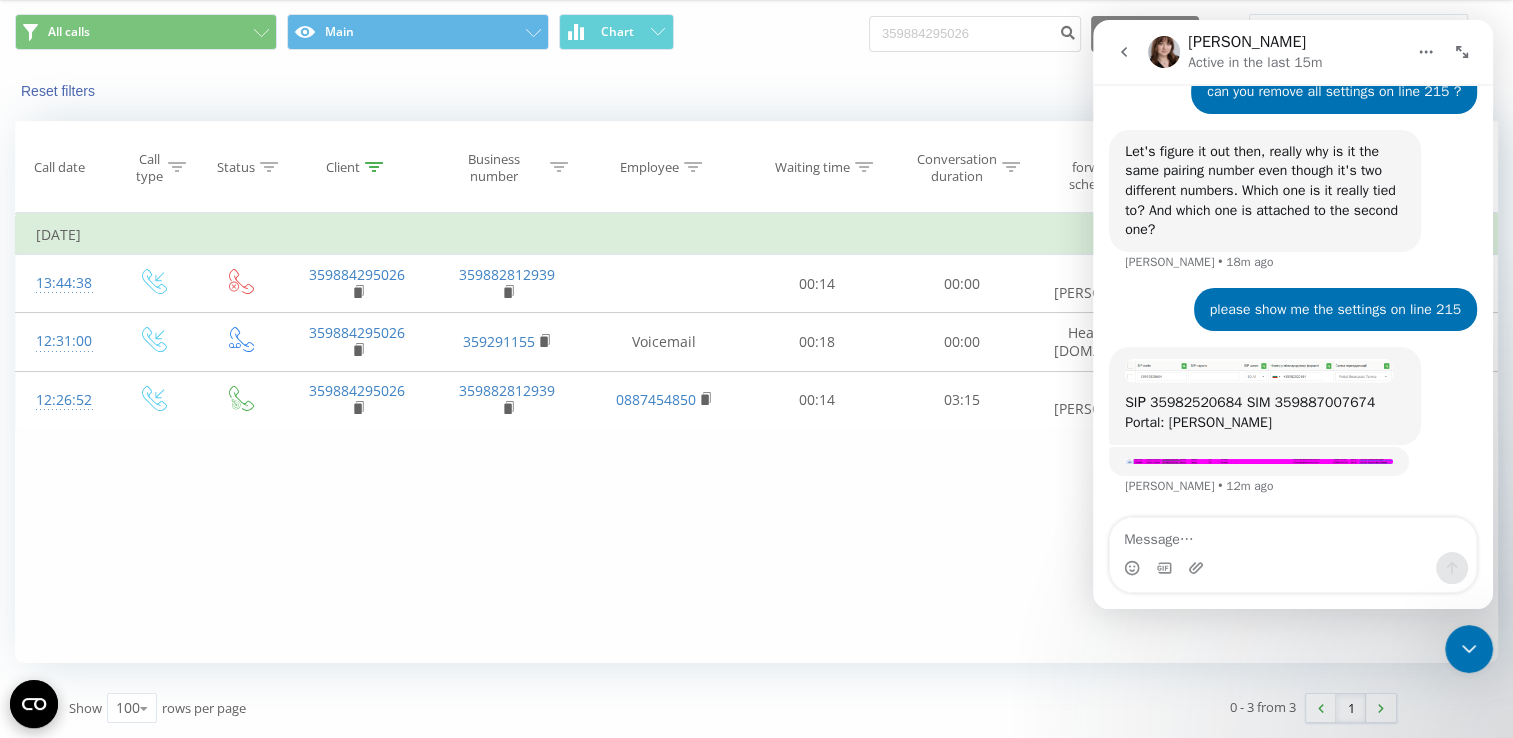 scroll, scrollTop: 1491, scrollLeft: 0, axis: vertical 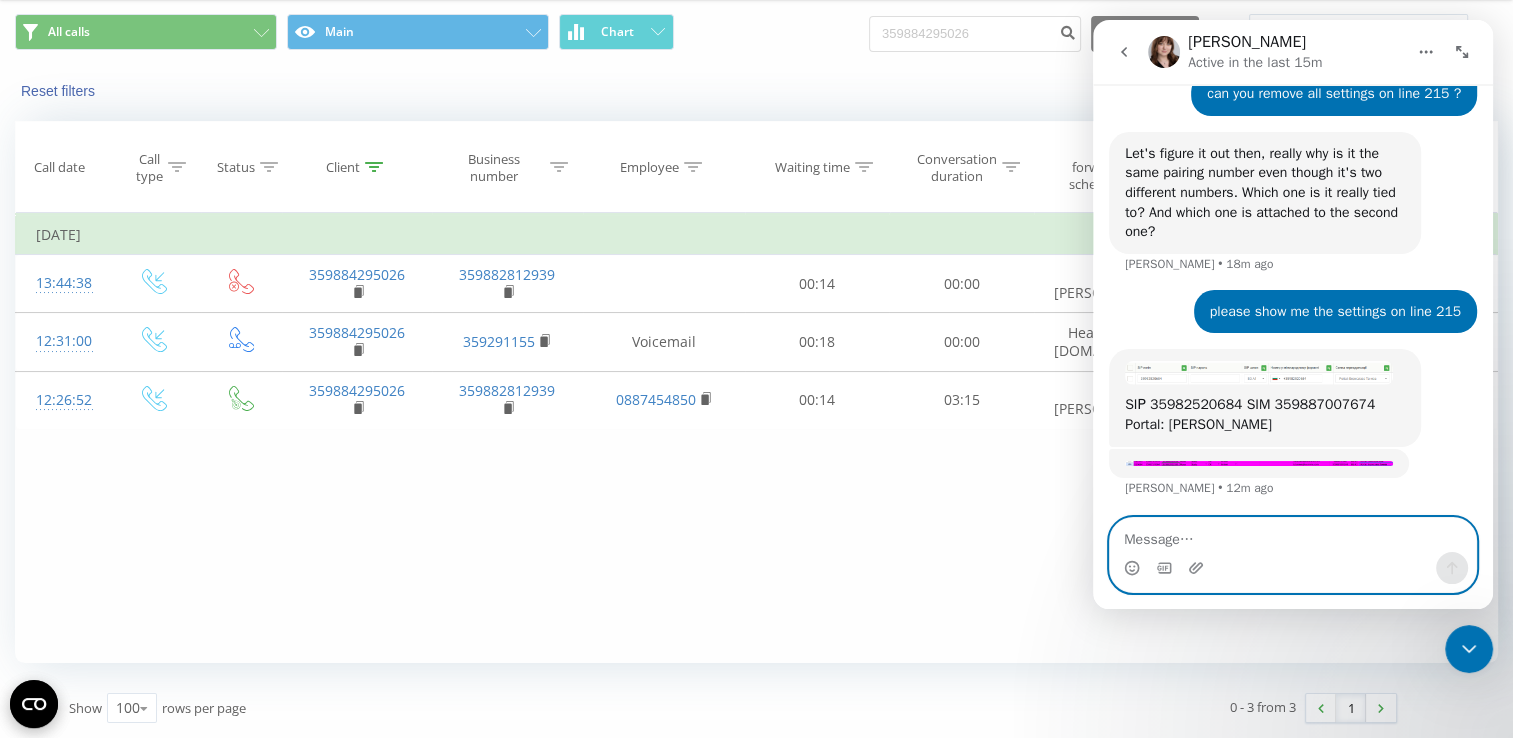 drag, startPoint x: 1221, startPoint y: 505, endPoint x: 1208, endPoint y: 534, distance: 31.780497 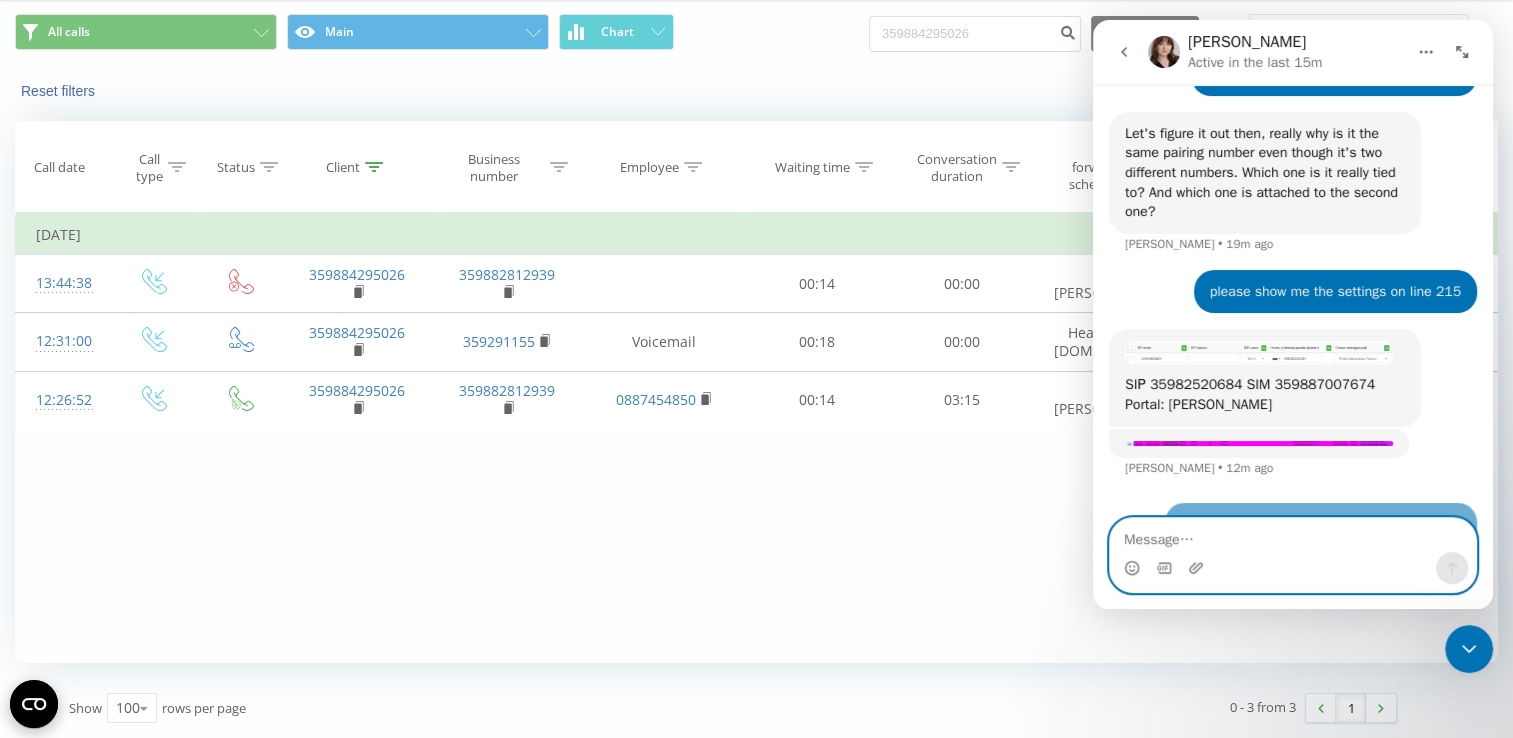 scroll, scrollTop: 1570, scrollLeft: 0, axis: vertical 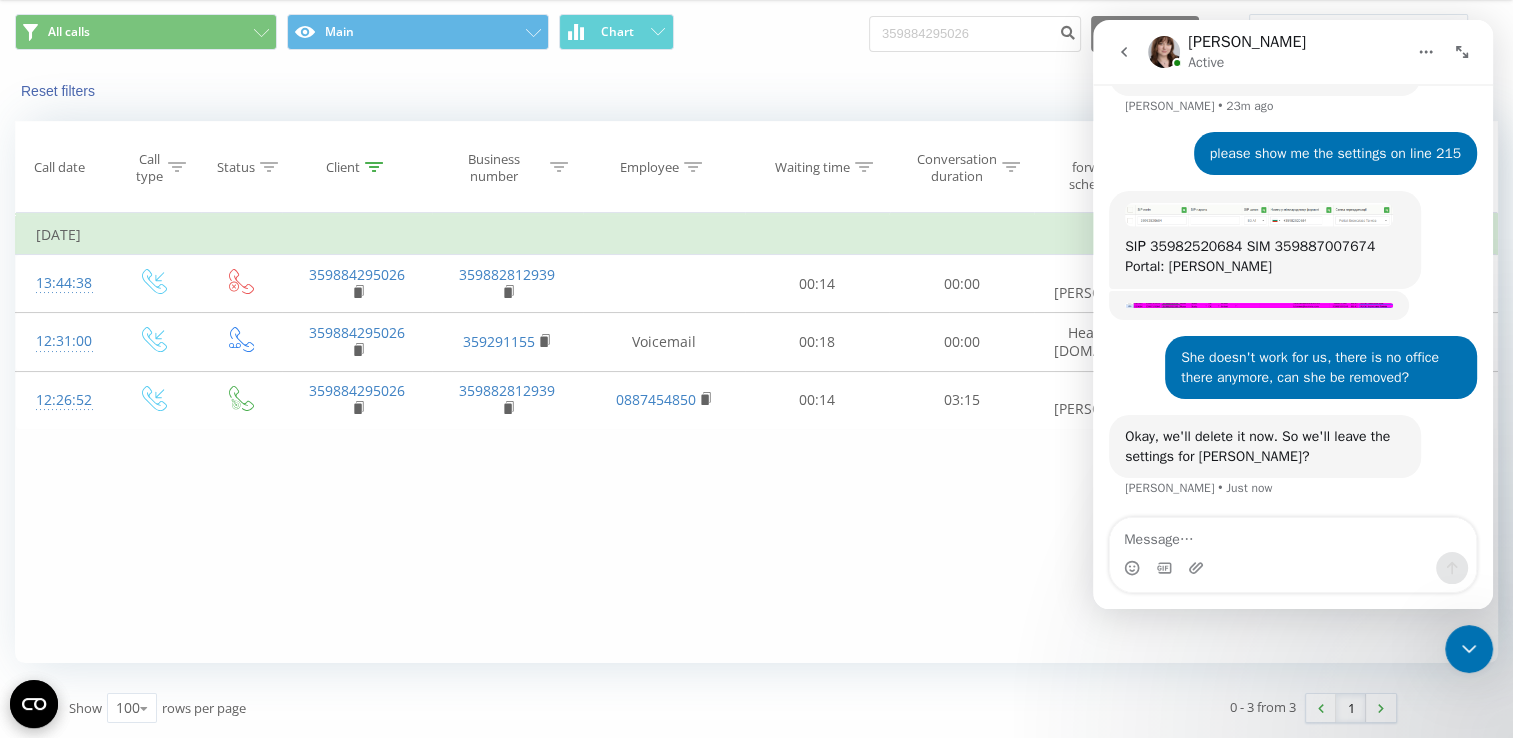 click on "Okay, we'll delete it now. So we'll leave the settings for [PERSON_NAME]?" at bounding box center (1265, 446) 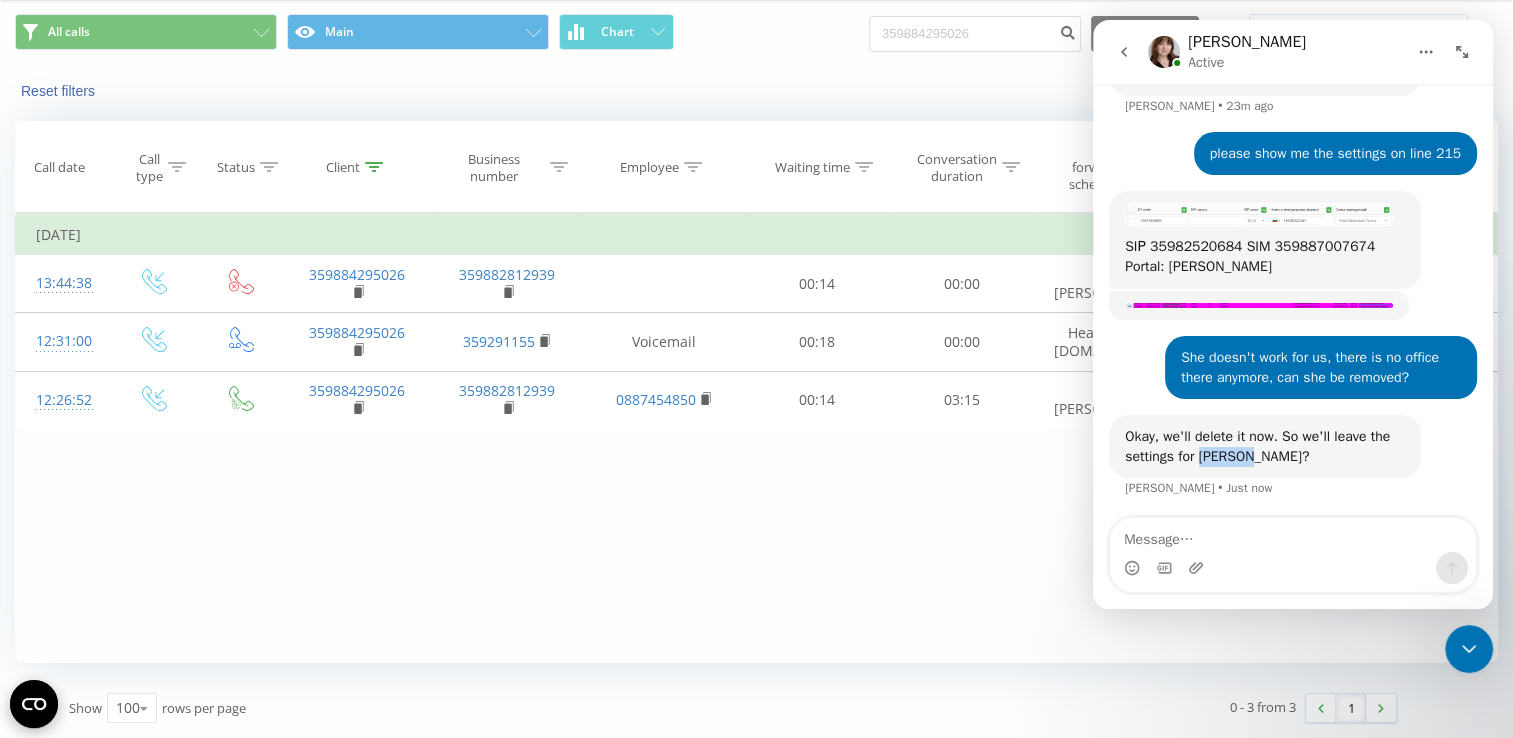click on "Okay, we'll delete it now. So we'll leave the settings for [PERSON_NAME]?" at bounding box center (1265, 446) 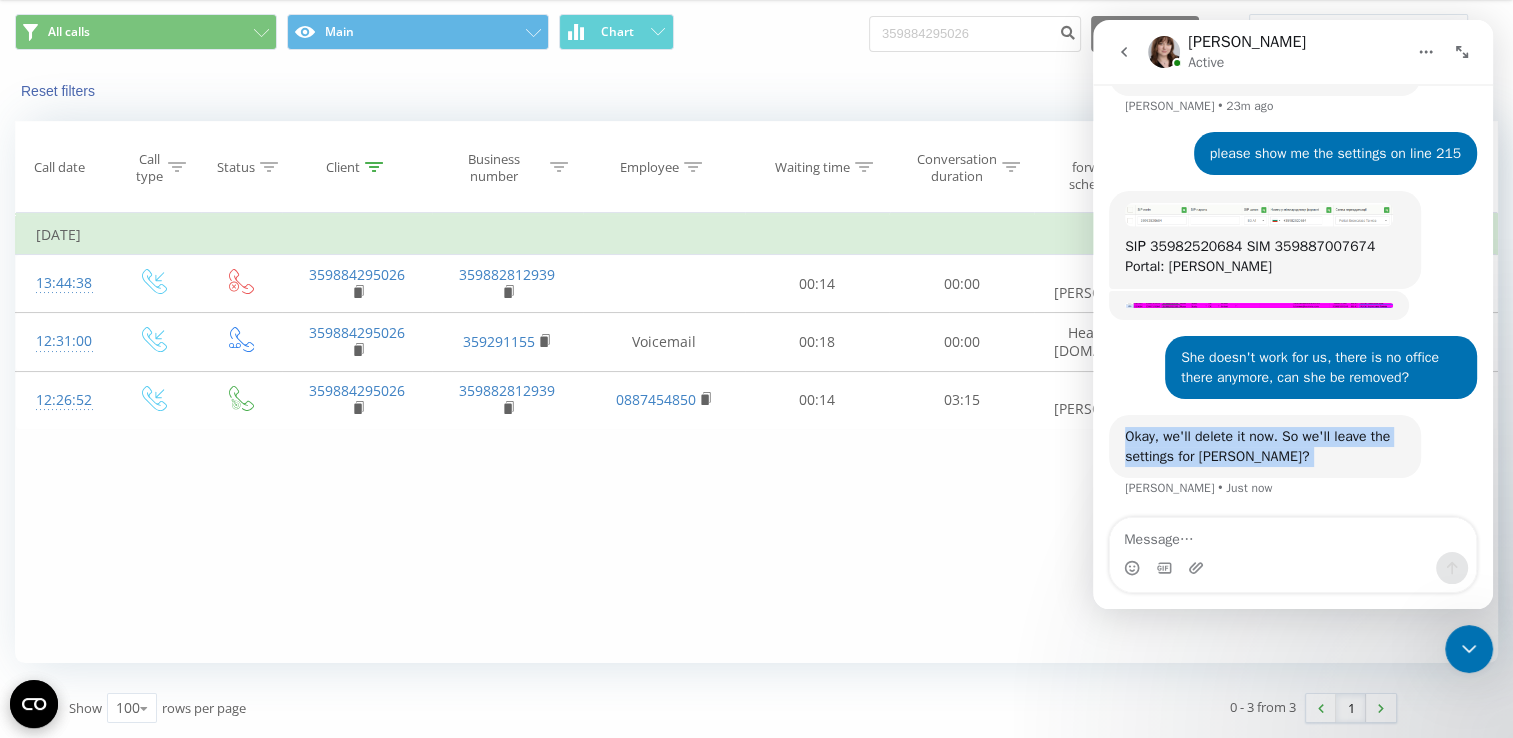 copy on "Okay, we'll delete it now. So we'll leave the settings for [PERSON_NAME]?" 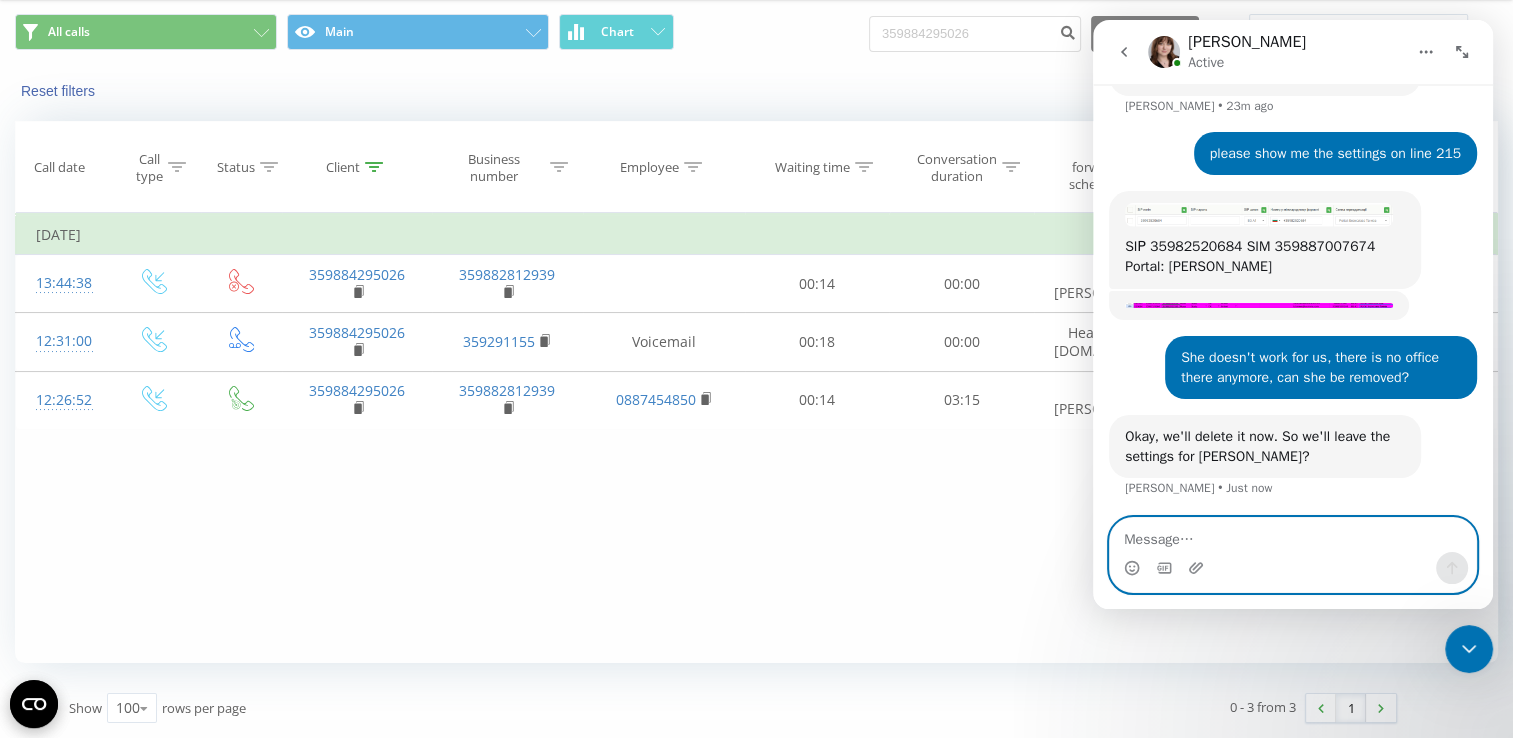 click at bounding box center (1293, 535) 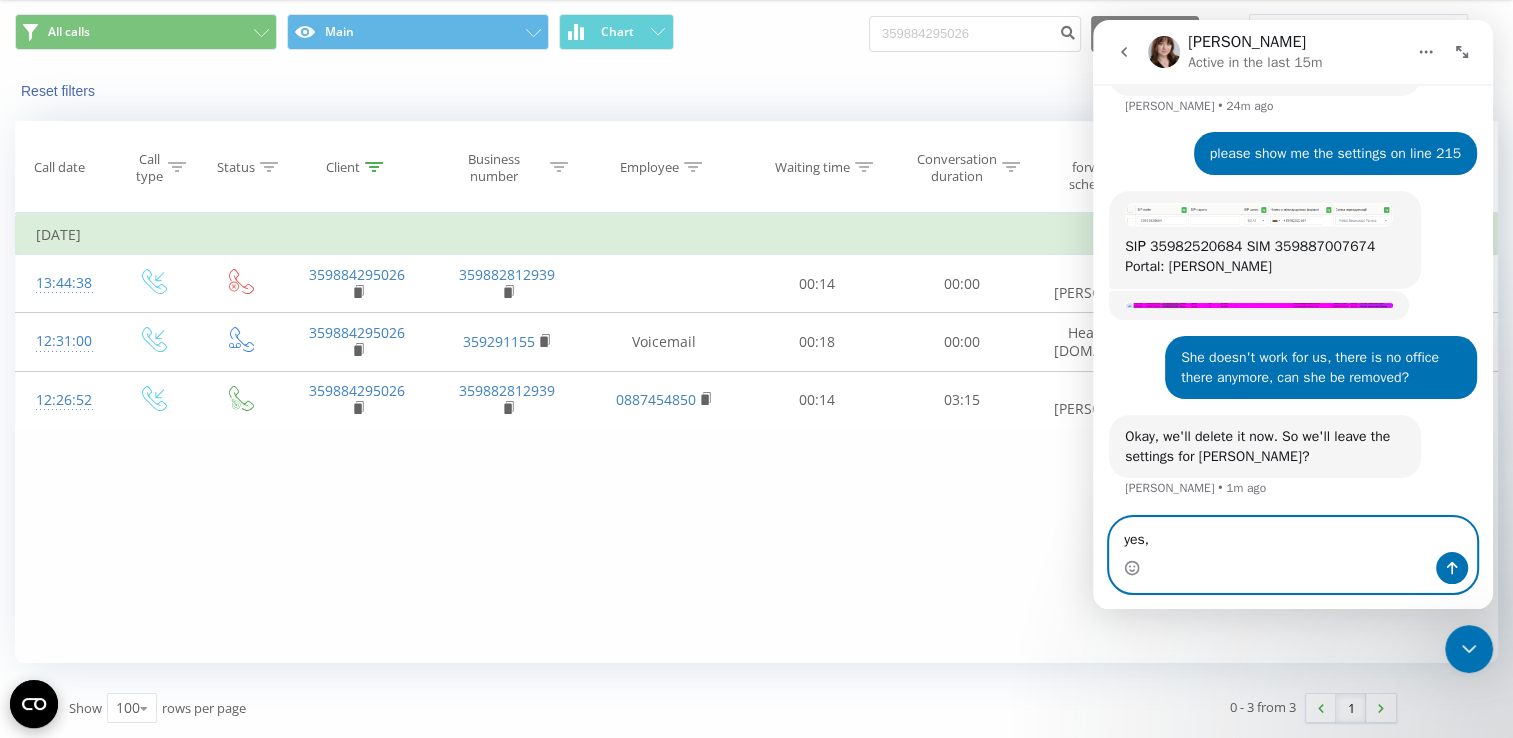 paste on "exactly" 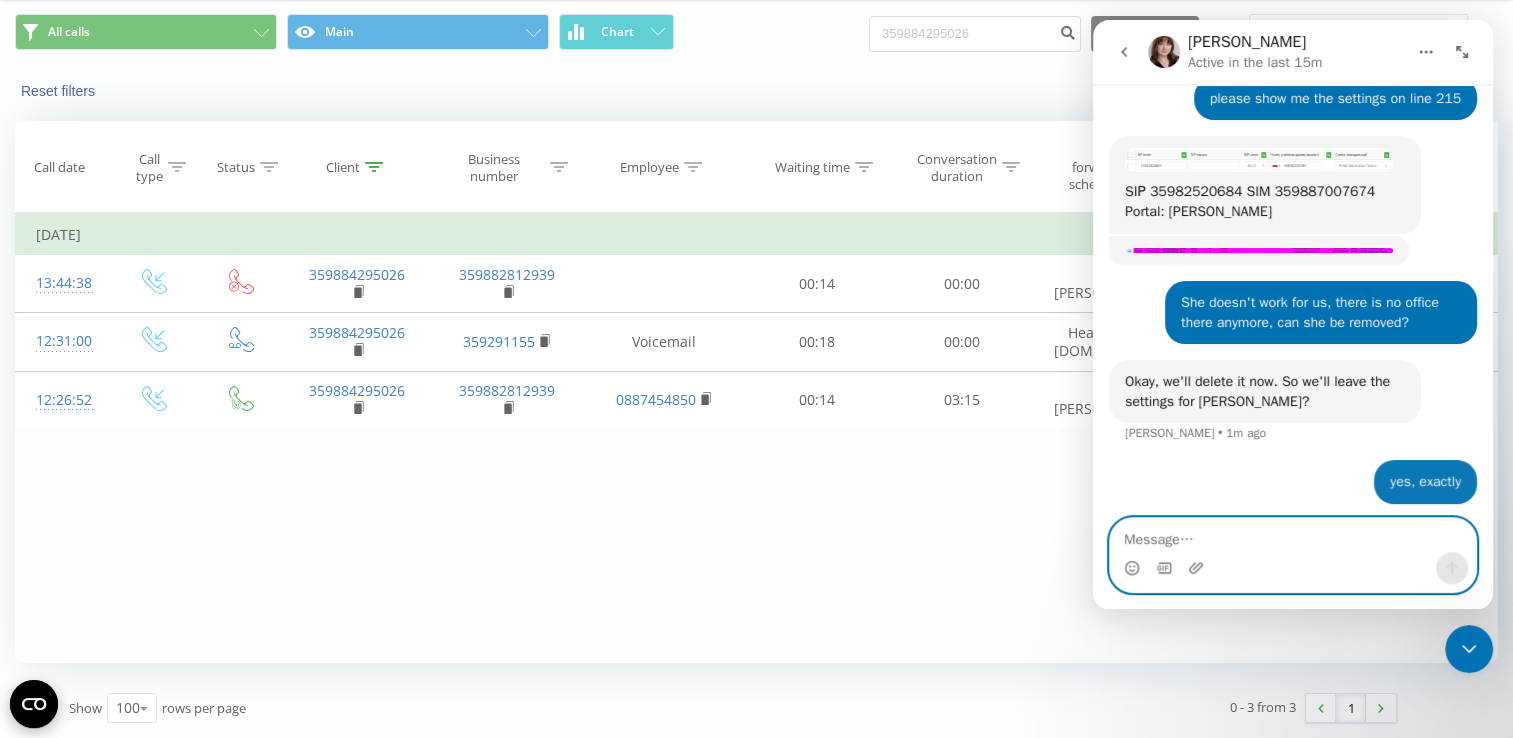 scroll, scrollTop: 1709, scrollLeft: 0, axis: vertical 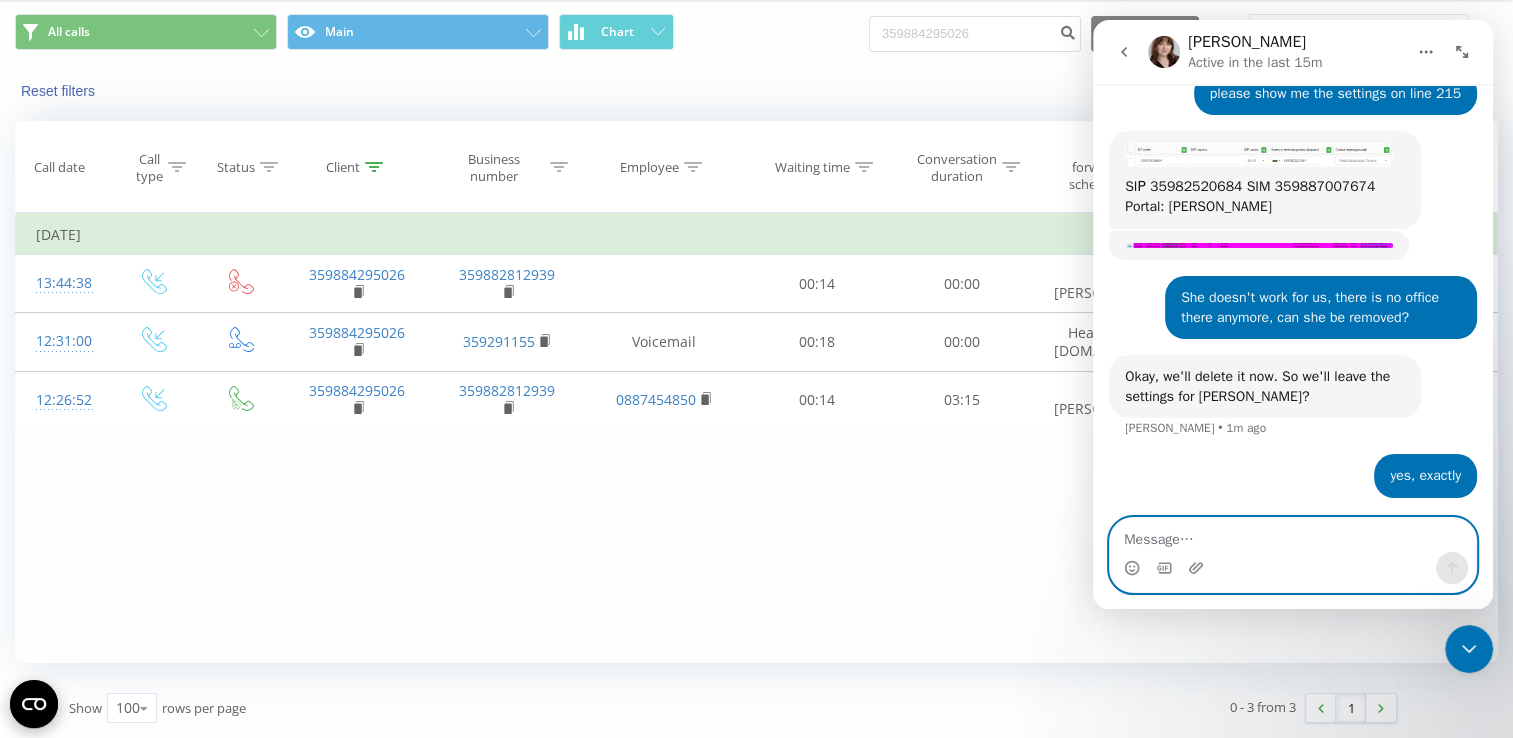 type 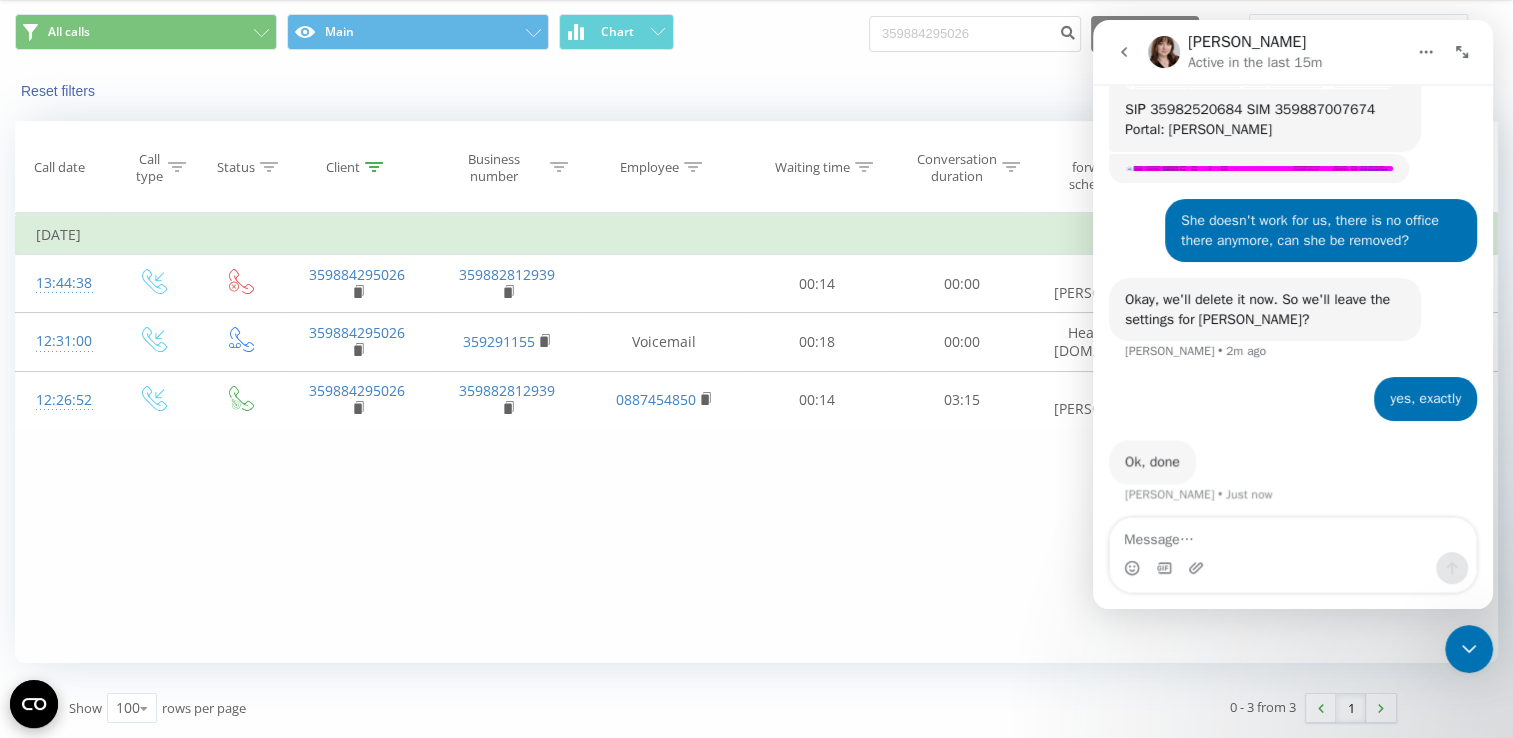 scroll, scrollTop: 1788, scrollLeft: 0, axis: vertical 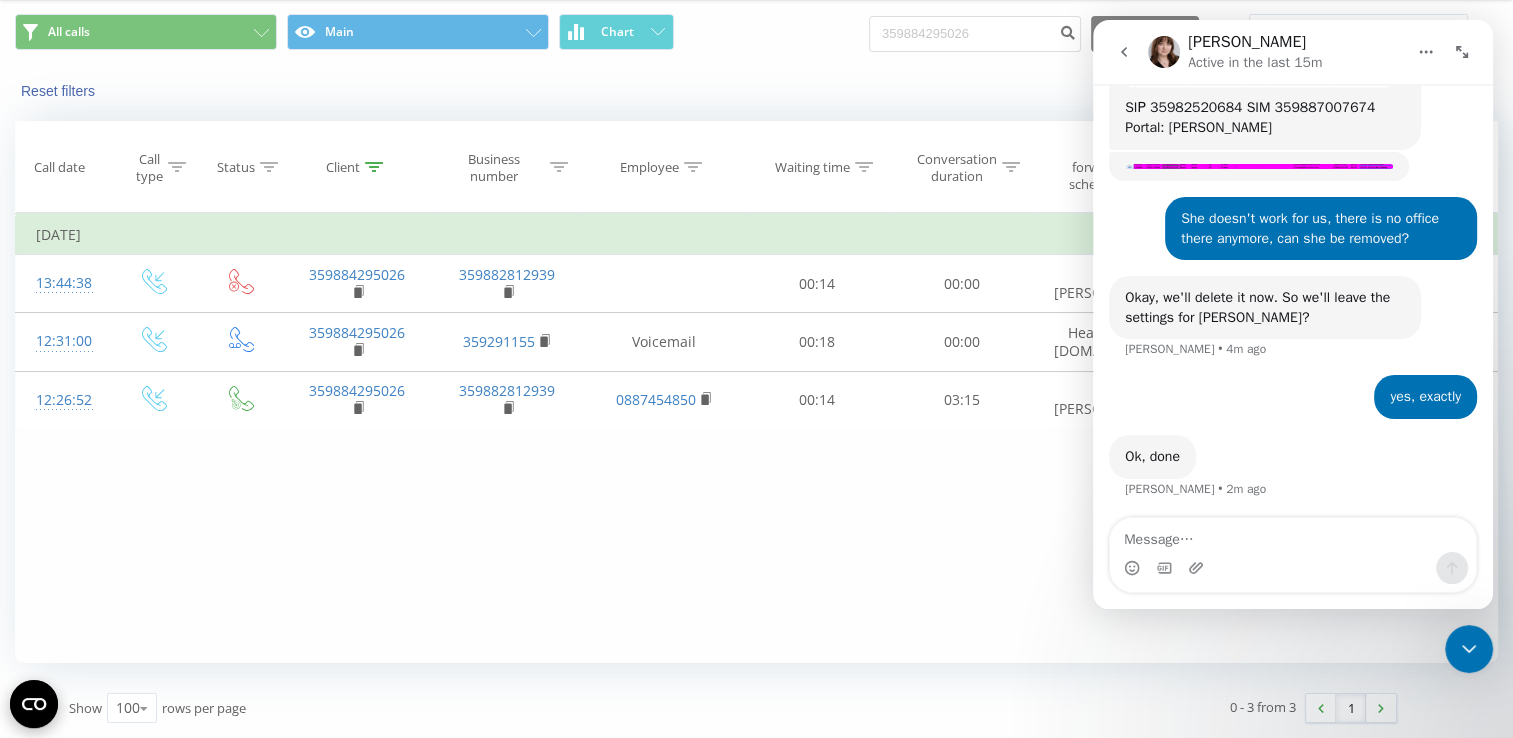 click at bounding box center (1469, 649) 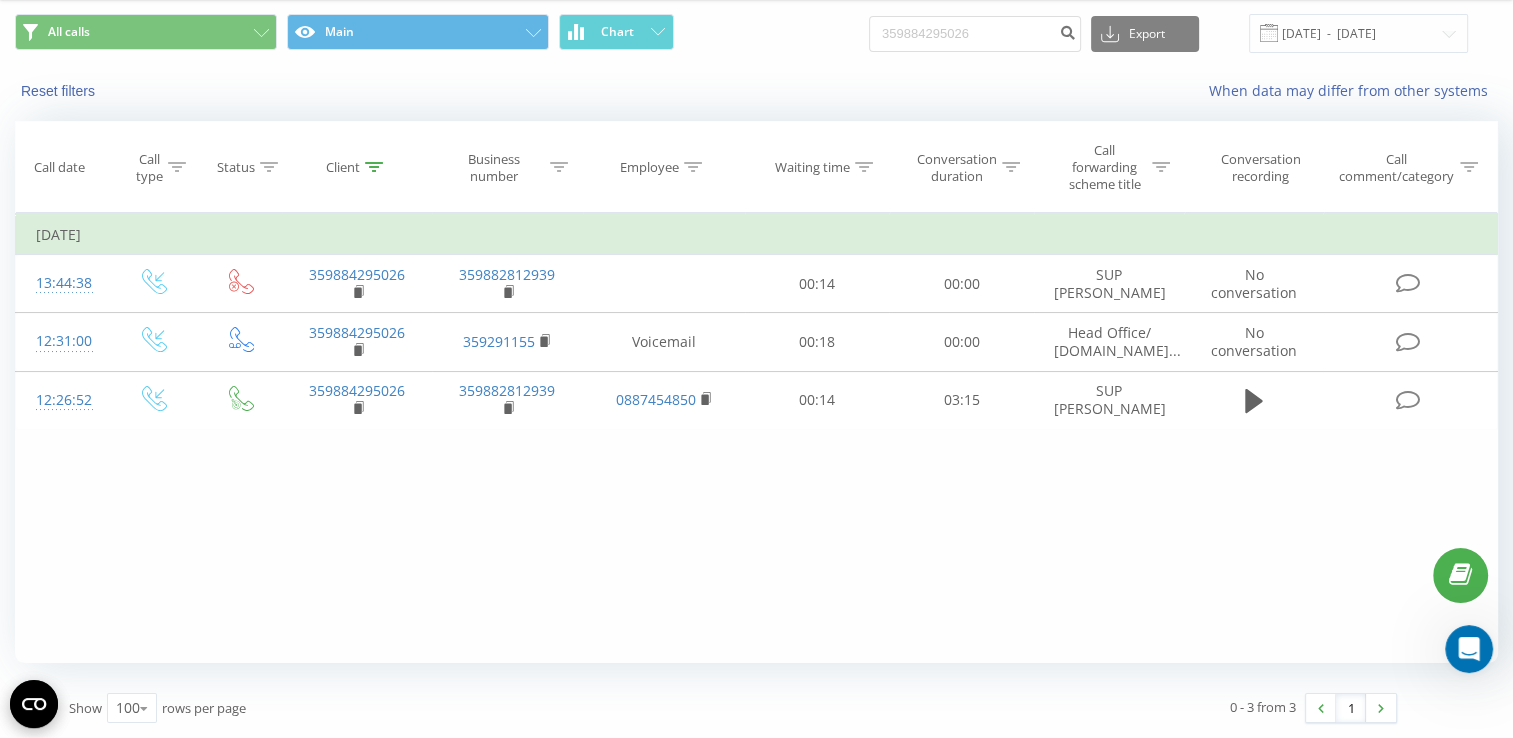 click 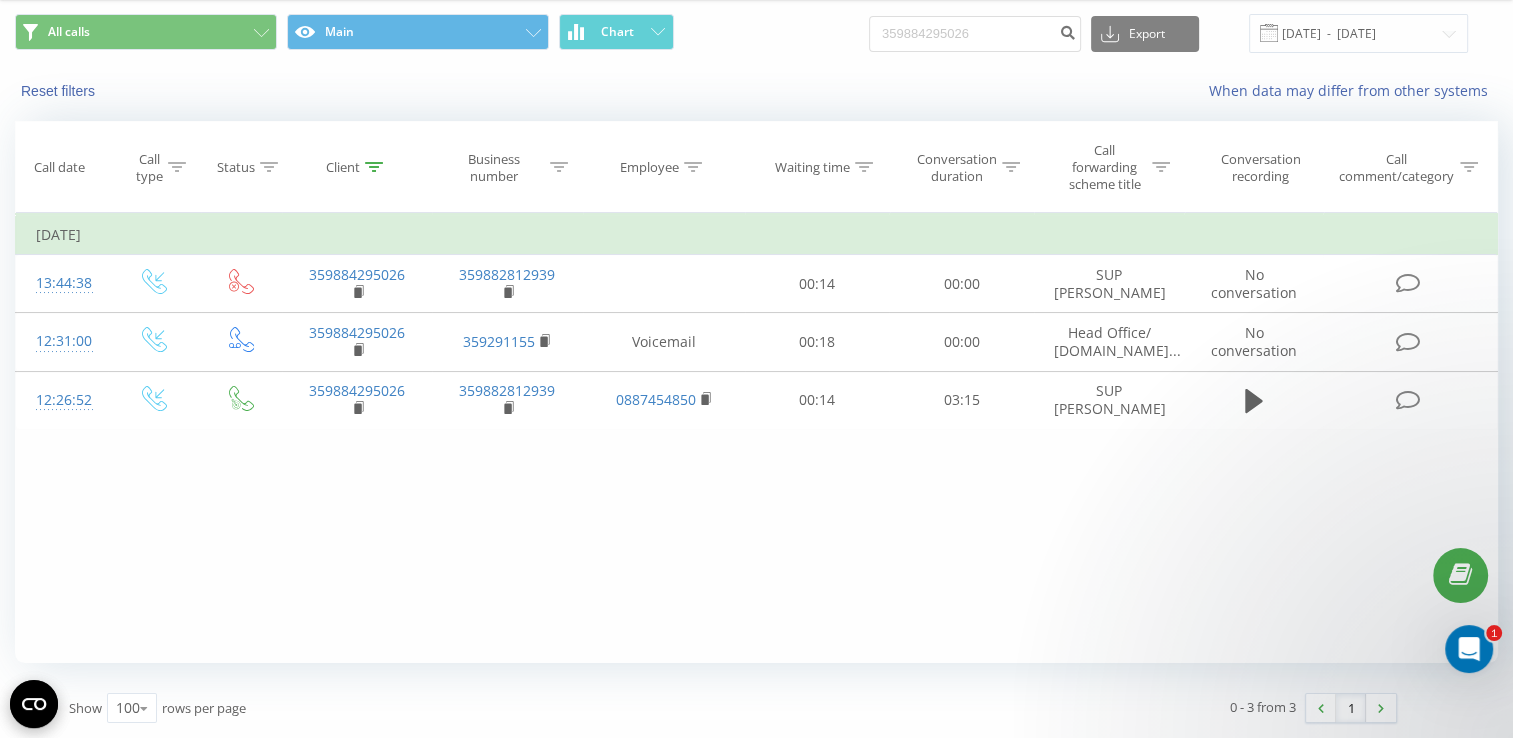 scroll, scrollTop: 1834, scrollLeft: 0, axis: vertical 